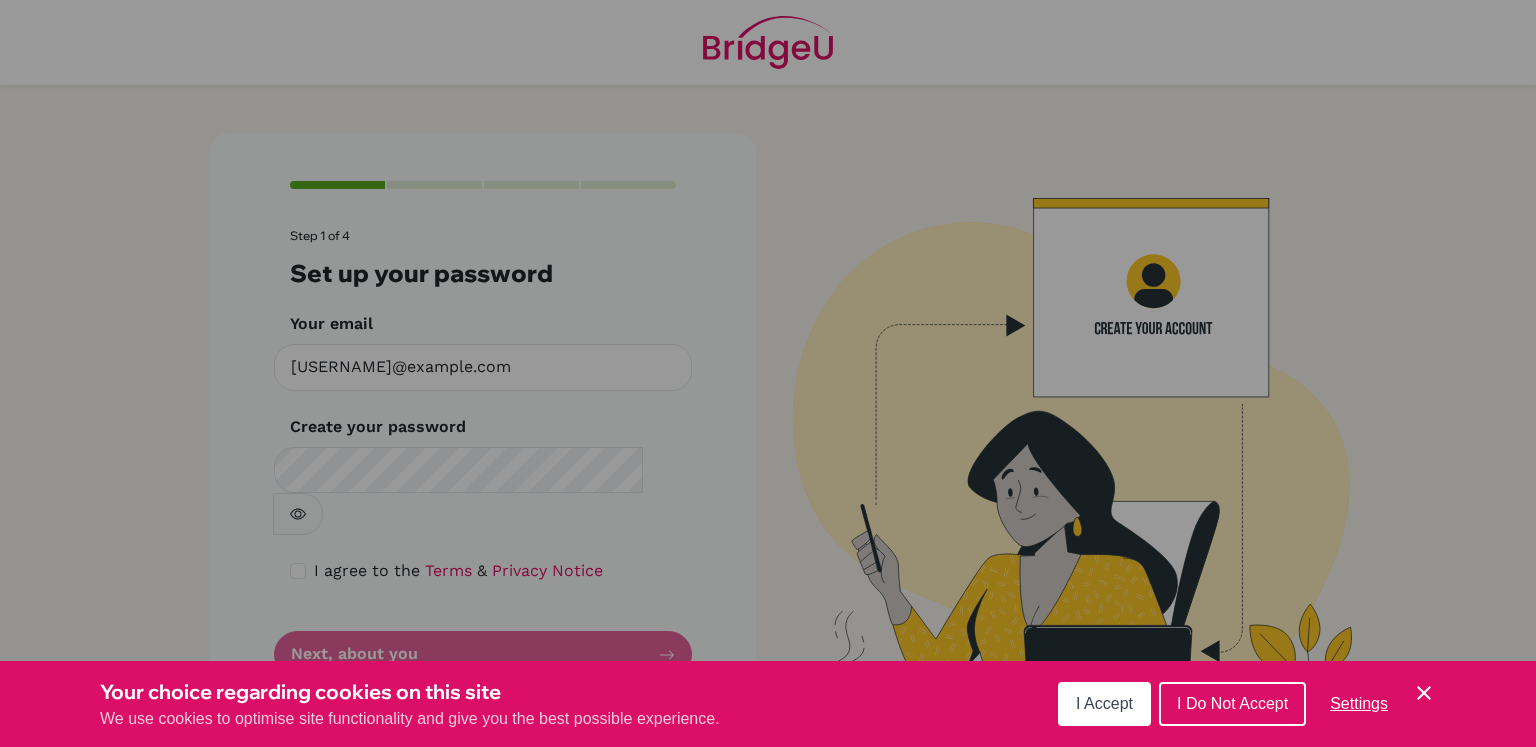 scroll, scrollTop: 0, scrollLeft: 0, axis: both 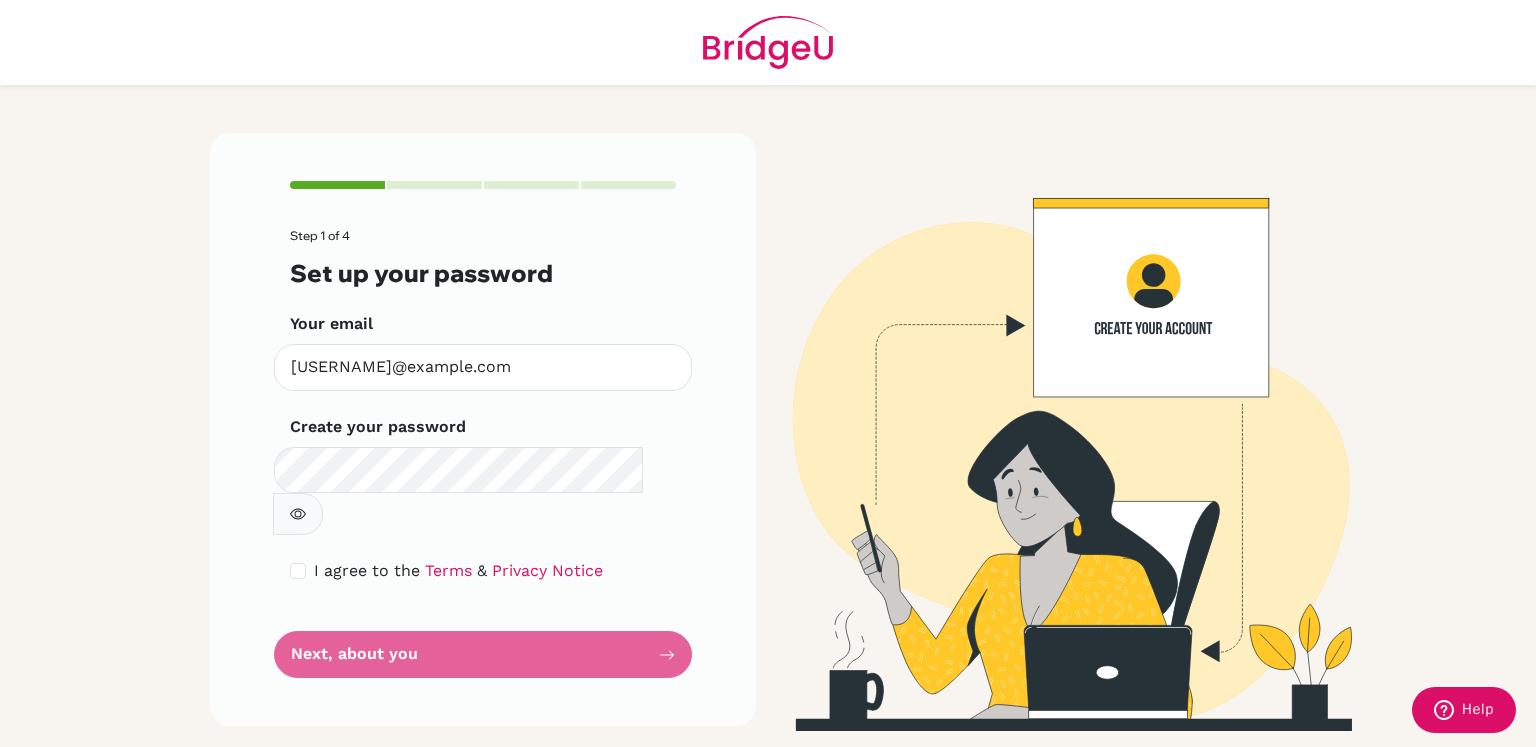 click at bounding box center (298, 514) 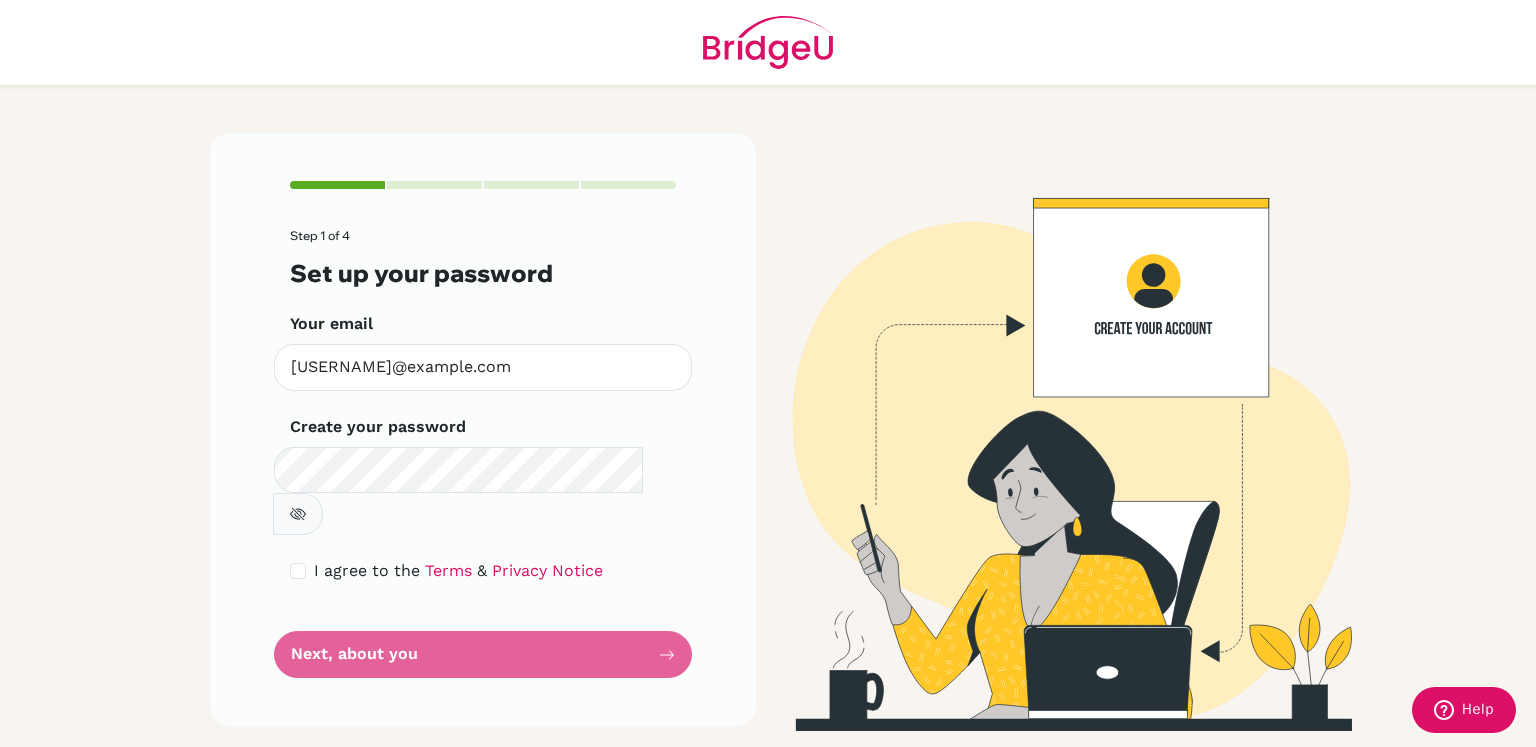 click at bounding box center [298, 514] 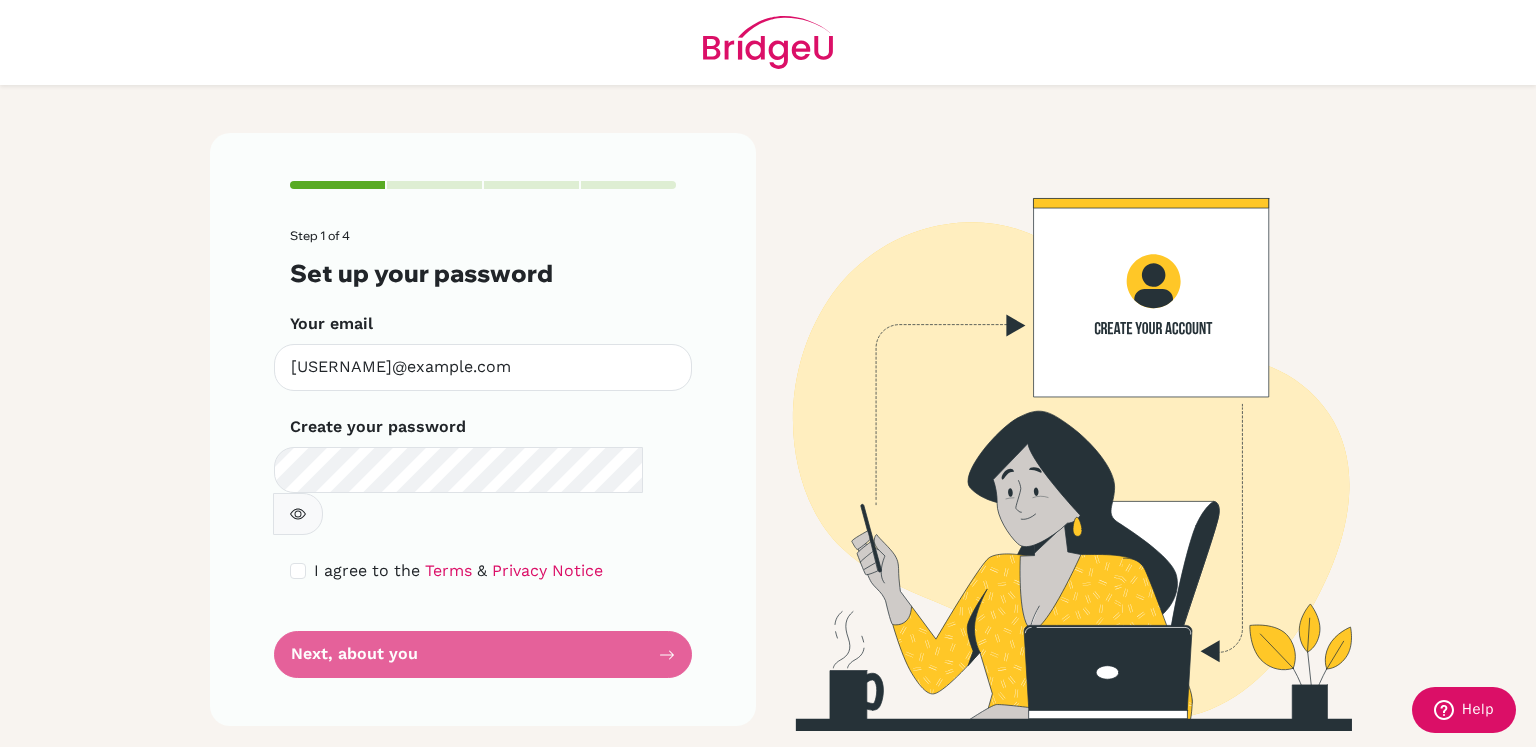 click on "Step 1 of 4
Set up your password
Your email
[EMAIL]
Invalid email
Create your password
Make sure it's at least 6 characters
I agree to the
Terms
&
Privacy Notice
Next, about you" at bounding box center (483, 453) 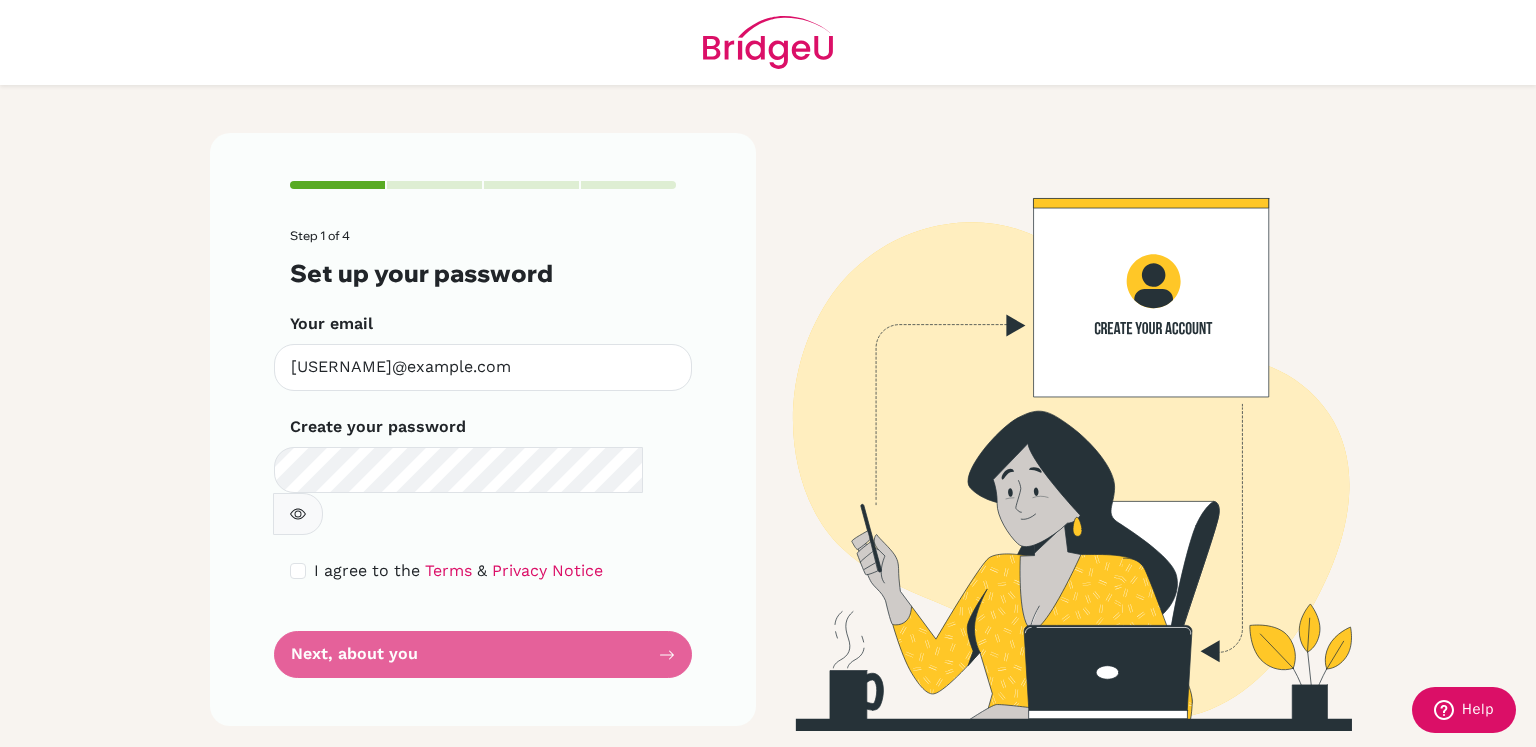 click on "Step 1 of 4
Set up your password
Your email
[EMAIL]
Invalid email
Create your password
Make sure it's at least 6 characters
I agree to the
Terms
&
Privacy Notice
Next, about you" at bounding box center (483, 453) 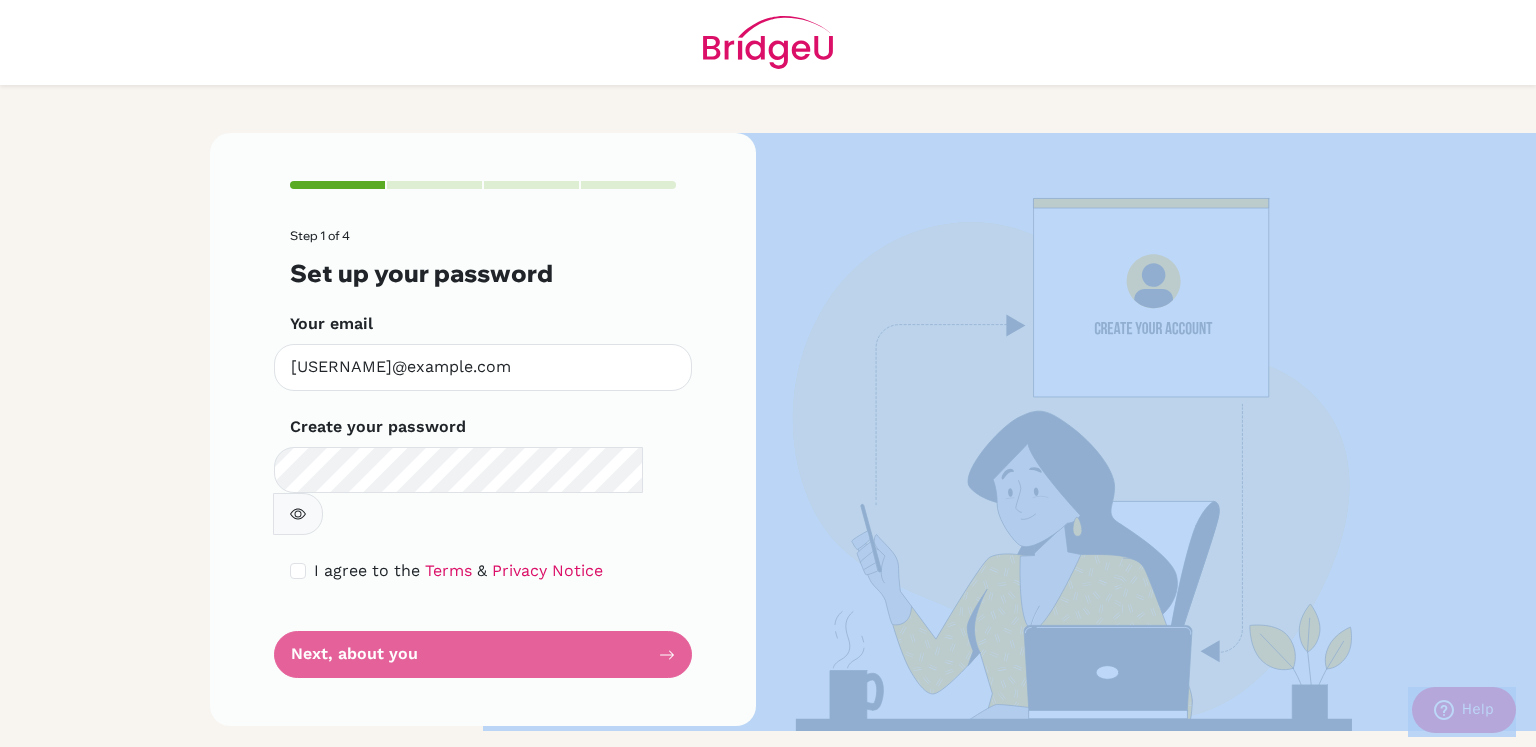 click on "Step 1 of 4
Set up your password
Your email
[EMAIL]
Invalid email
Create your password
Make sure it's at least 6 characters
I agree to the
Terms
&
Privacy Notice
Next, about you" at bounding box center [483, 453] 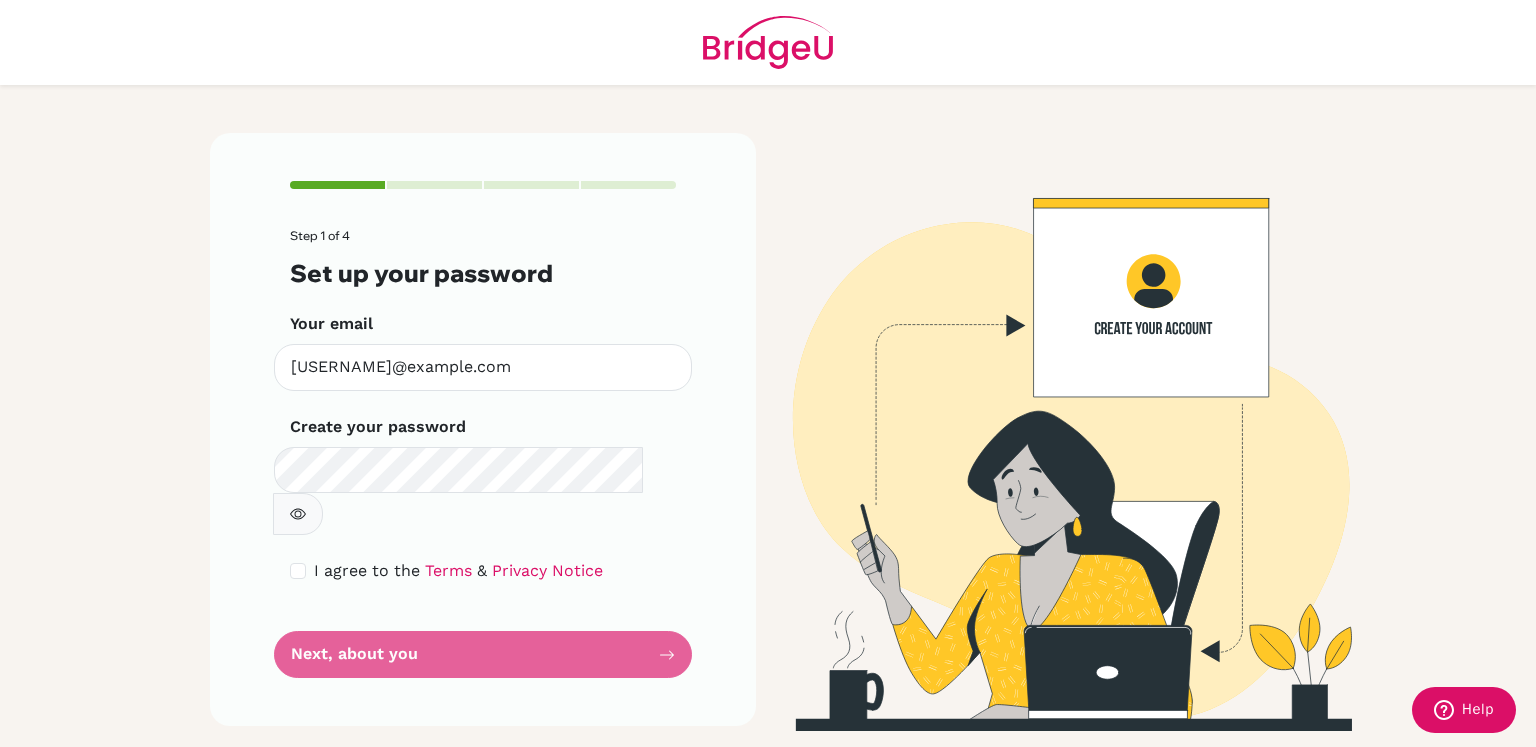 click at bounding box center [768, 42] 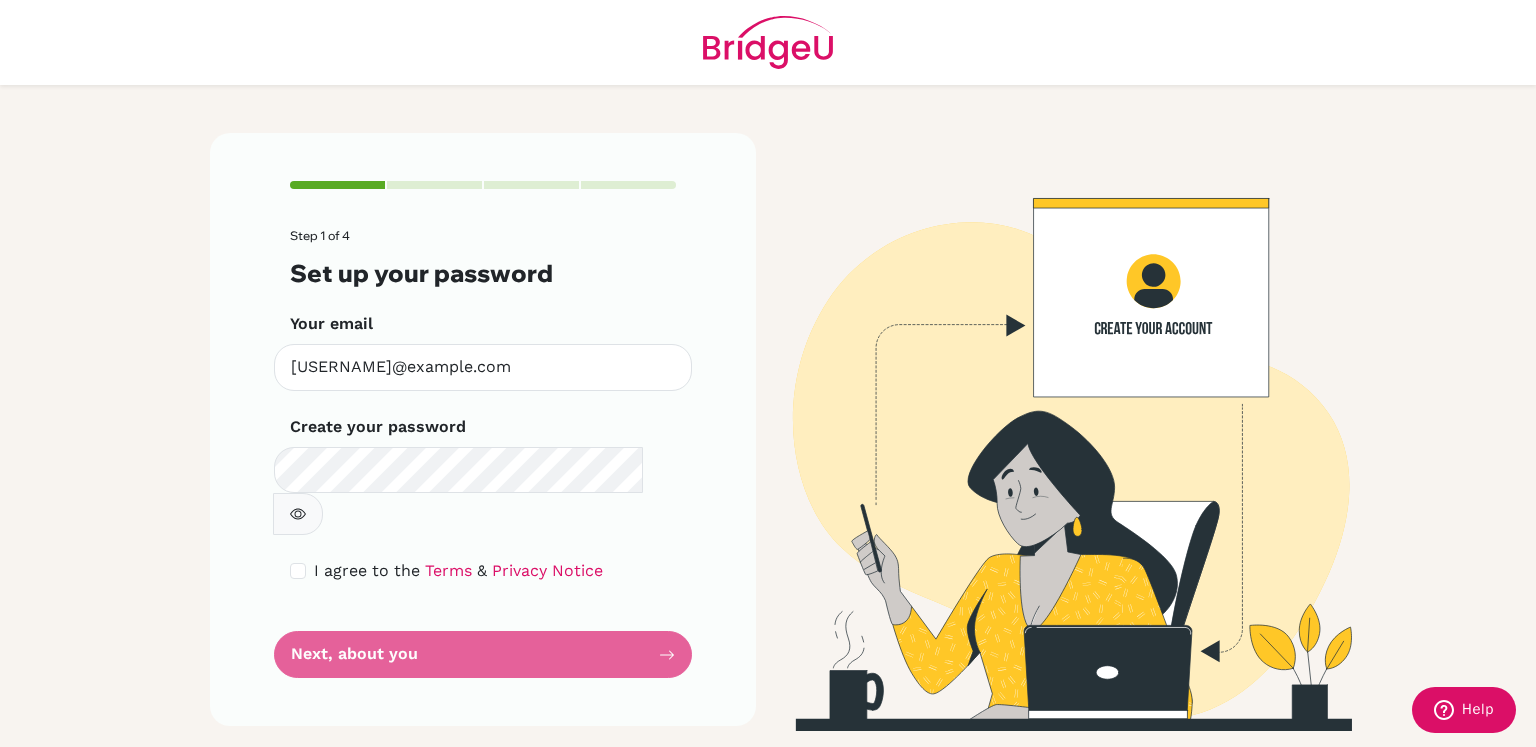 click on "Step 1 of 4
Set up your password
Your email
[EMAIL]
Invalid email
Create your password
Make sure it's at least 6 characters
I agree to the
Terms
&
Privacy Notice
Next, about you" at bounding box center (483, 453) 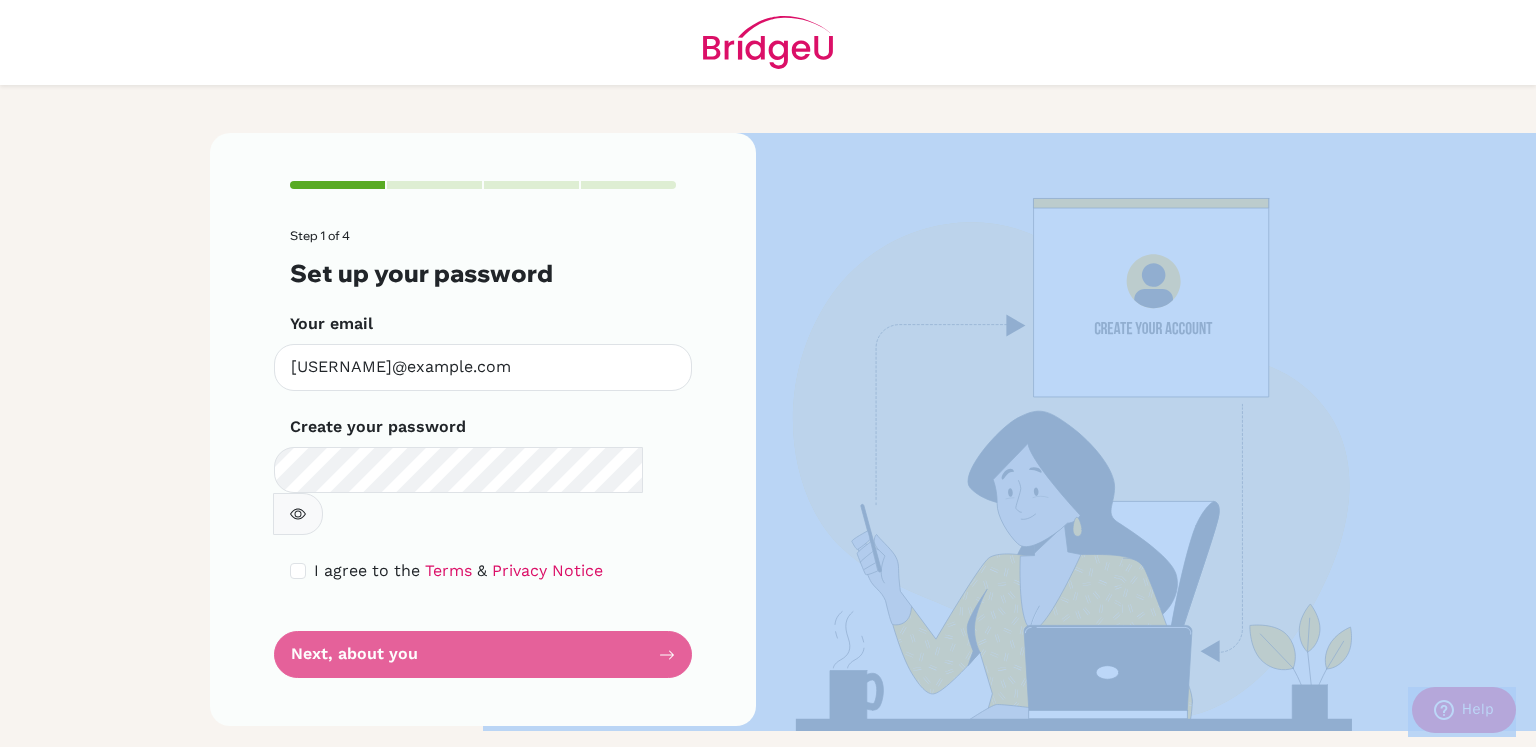 click on "Step 1 of 4
Set up your password
Your email
[EMAIL]
Invalid email
Create your password
Make sure it's at least 6 characters
I agree to the
Terms
&
Privacy Notice
Next, about you" at bounding box center (483, 453) 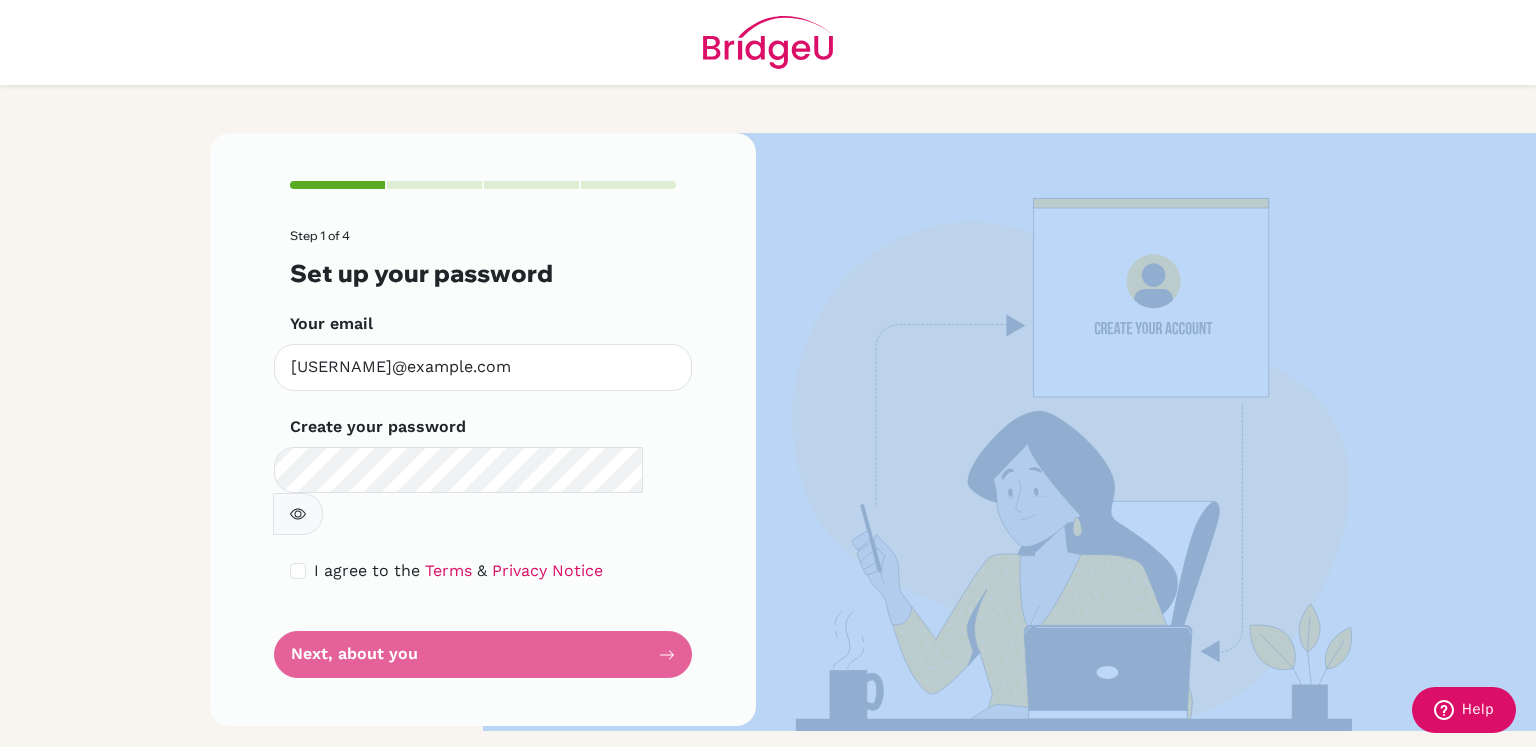 click on "Step 1 of 4
Set up your password
Your email
[EMAIL]
Invalid email
Create your password
Make sure it's at least 6 characters
I agree to the
Terms
&
Privacy Notice
Next, about you" at bounding box center [483, 453] 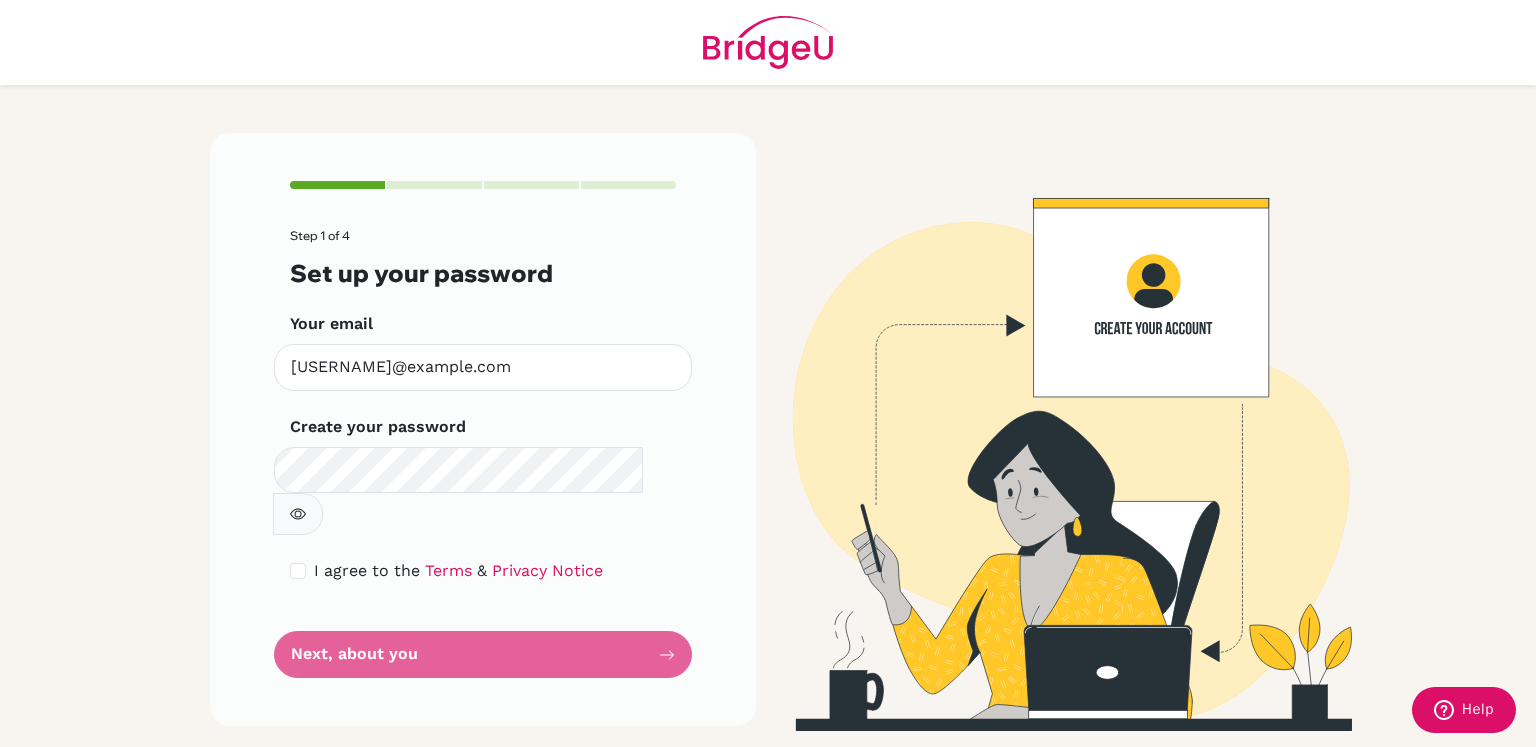 click on "Step 1 of 4
Set up your password
Your email
[EMAIL]
Invalid email
Create your password
Make sure it's at least 6 characters
I agree to the
Terms
&
Privacy Notice
Next, about you" at bounding box center (483, 453) 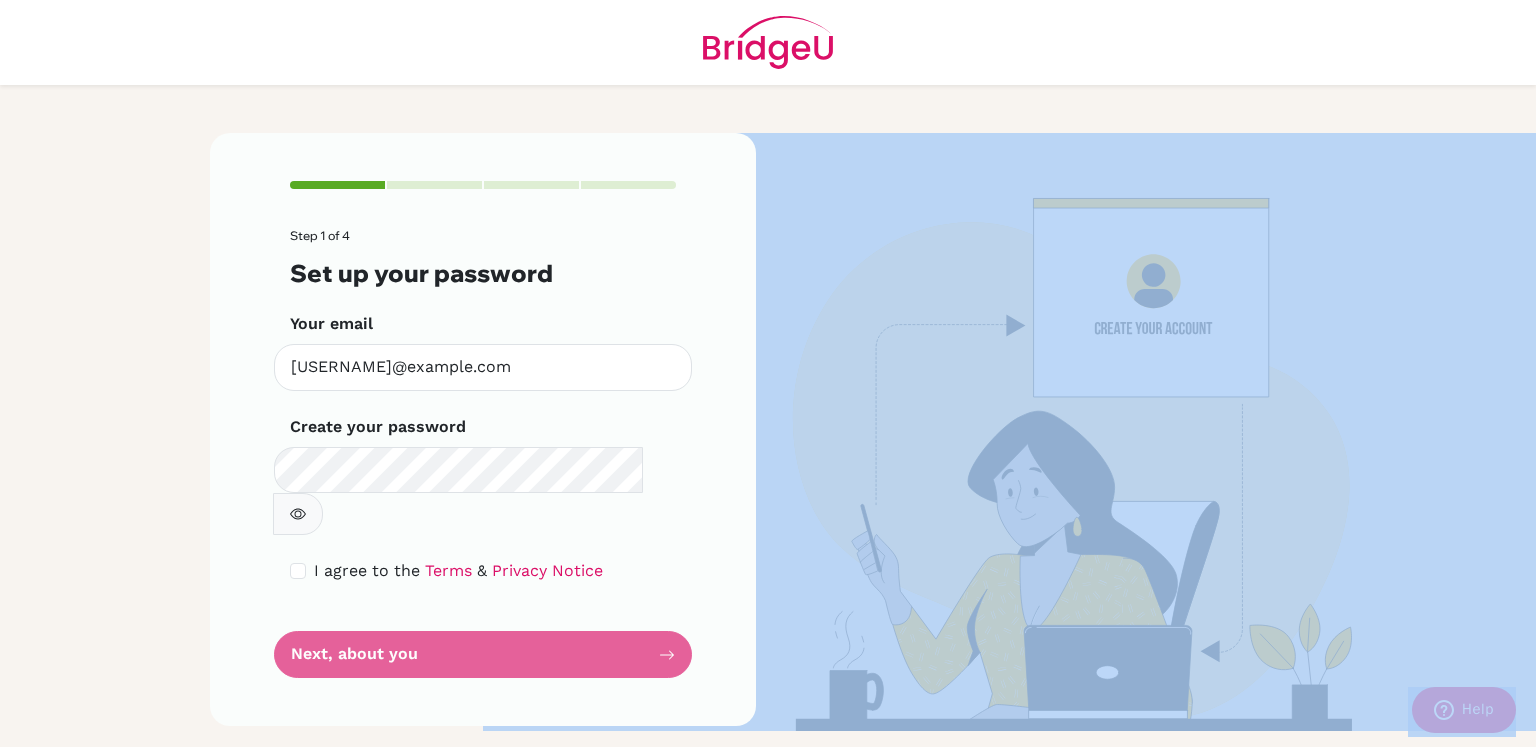 click on "Step 1 of 4
Set up your password
Your email
[EMAIL]
Invalid email
Create your password
Make sure it's at least 6 characters
I agree to the
Terms
&
Privacy Notice
Next, about you" at bounding box center [483, 453] 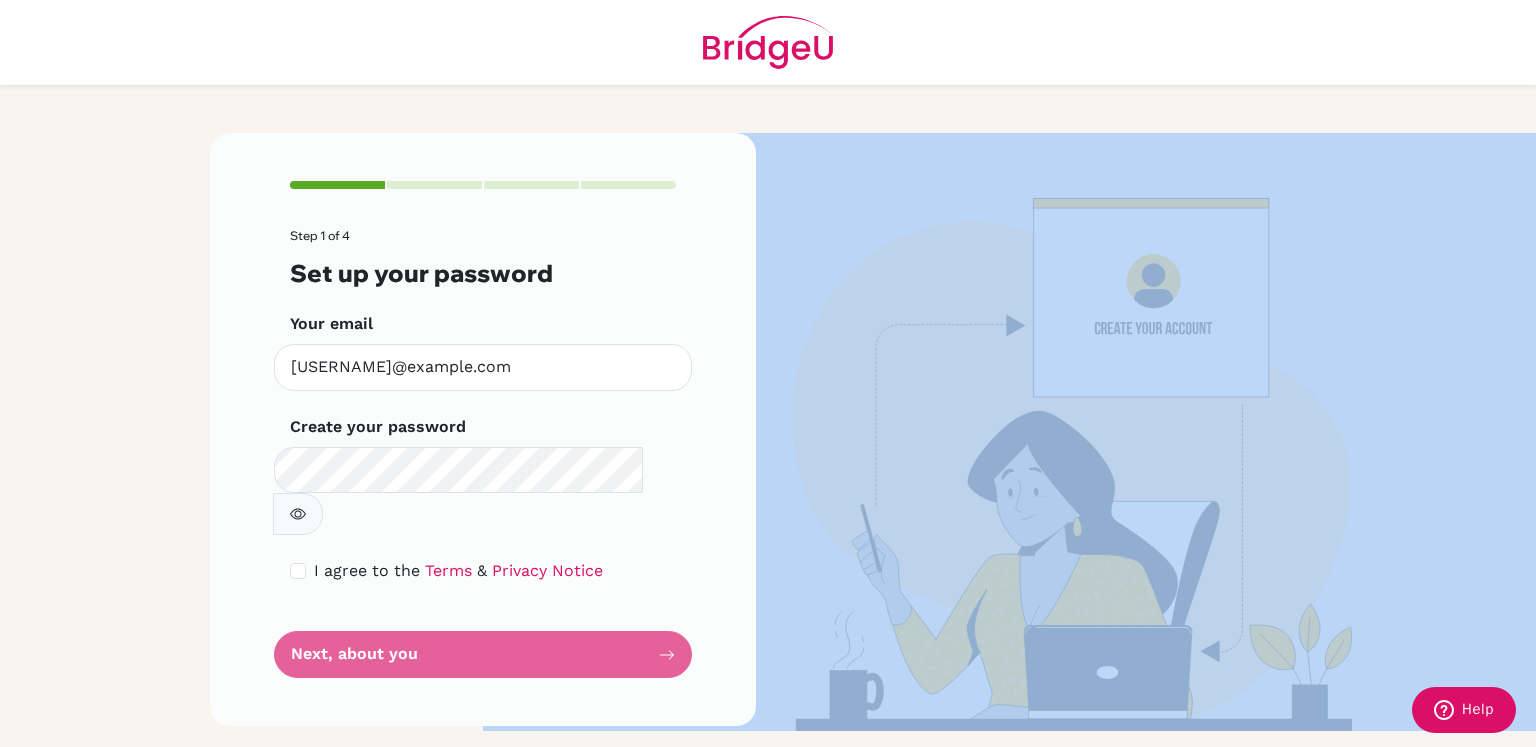 click on "Step 1 of 4
Set up your password
Your email
[EMAIL]
Invalid email
Create your password
Make sure it's at least 6 characters
I agree to the
Terms
&
Privacy Notice
Next, about you" at bounding box center [483, 453] 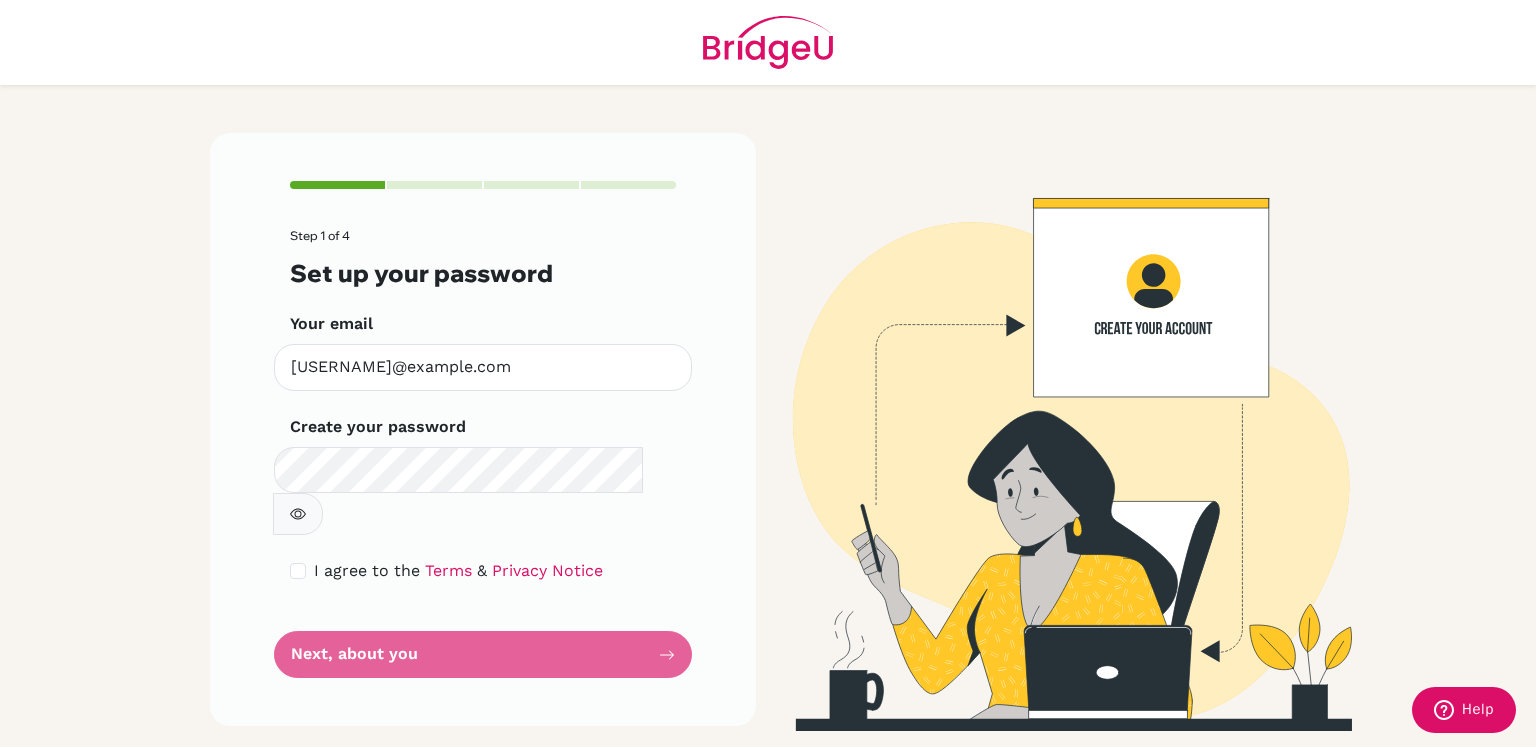 click on "Step 1 of 4
Set up your password
Your email
[EMAIL]
Invalid email
Create your password
Make sure it's at least 6 characters
I agree to the
Terms
&
Privacy Notice
Next, about you" at bounding box center (483, 453) 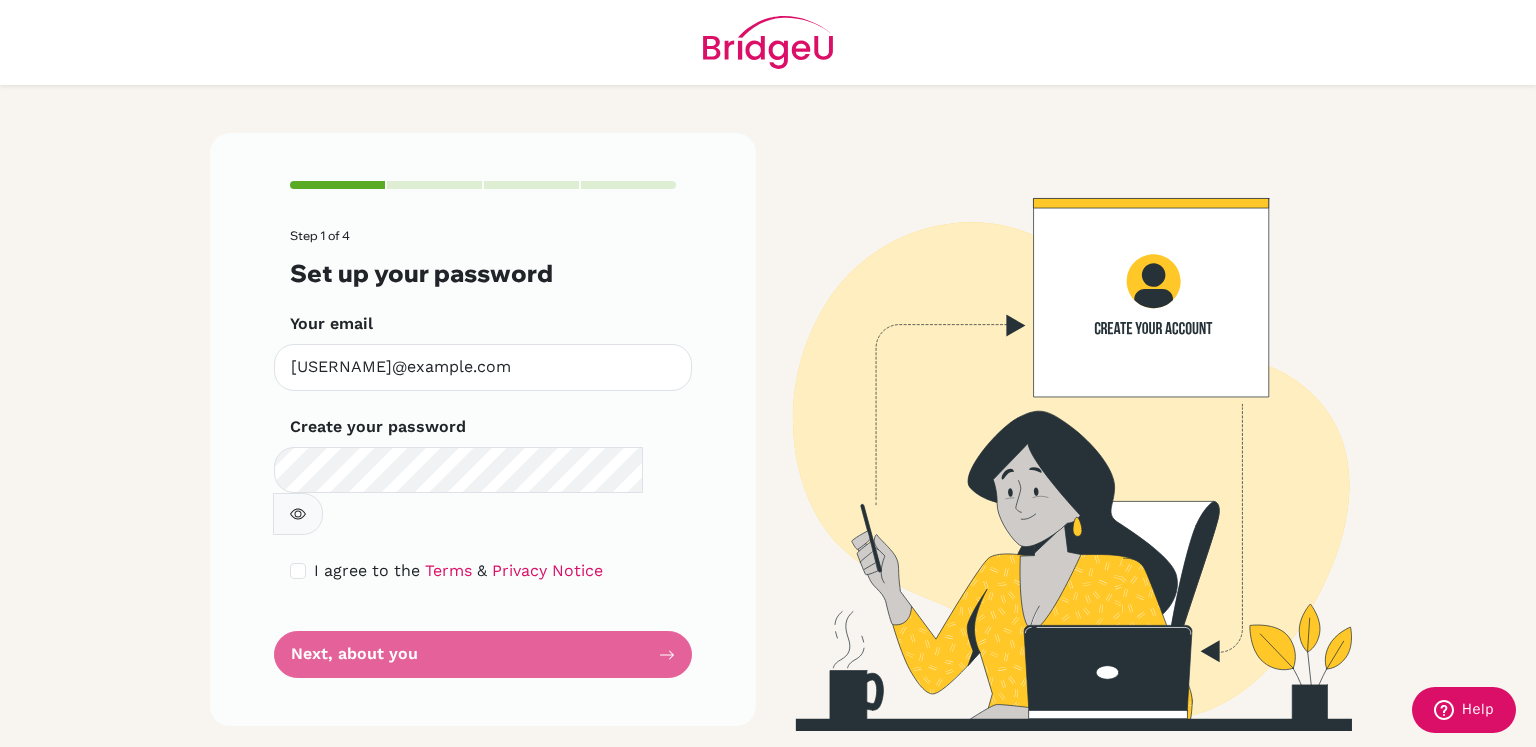 click on "Step 1 of 4
Set up your password
Your email
[EMAIL]
Invalid email
Create your password
Make sure it's at least 6 characters
I agree to the
Terms
&
Privacy Notice
Next, about you" at bounding box center [483, 453] 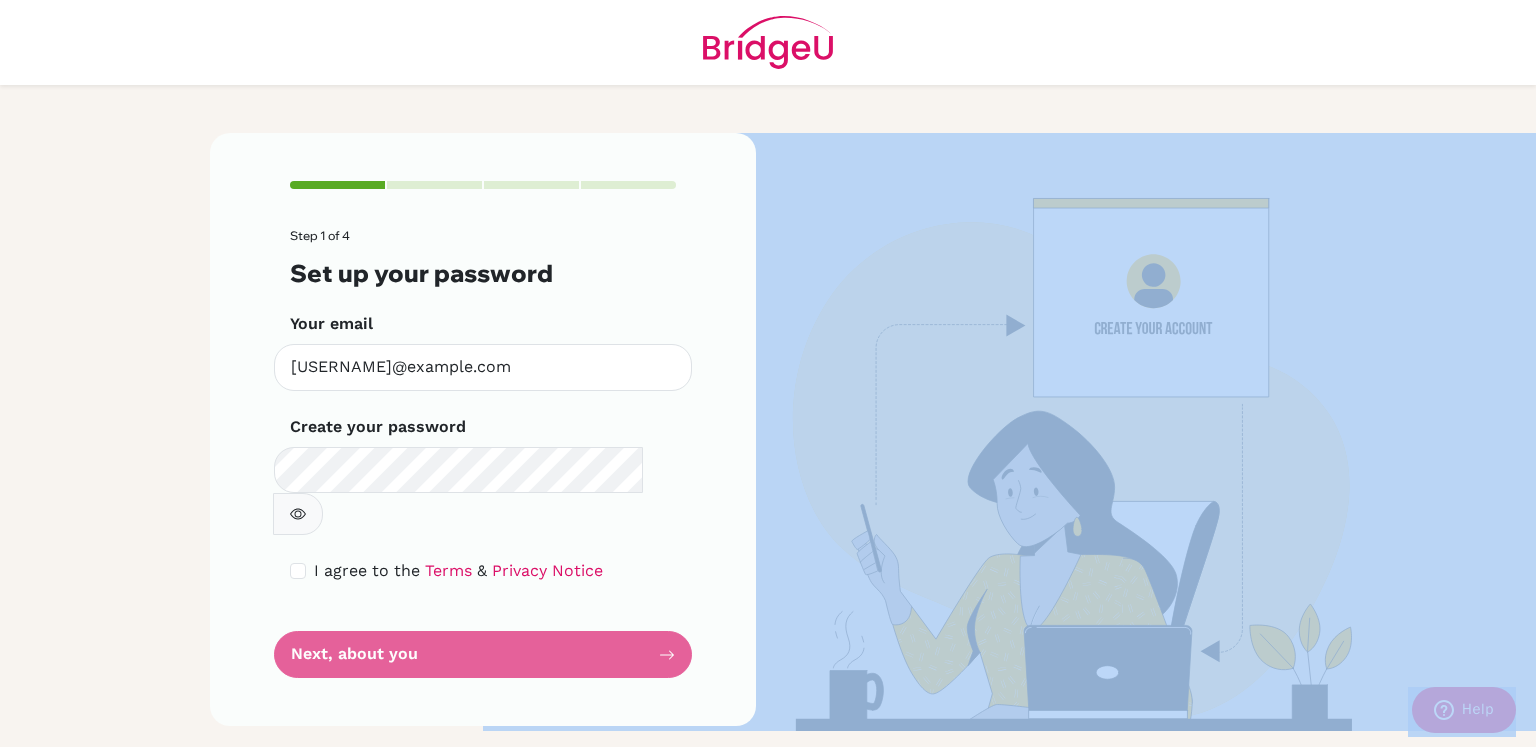 click on "Step 1 of 4
Set up your password
Your email
[EMAIL]
Invalid email
Create your password
Make sure it's at least 6 characters
I agree to the
Terms
&
Privacy Notice
Next, about you" at bounding box center [483, 453] 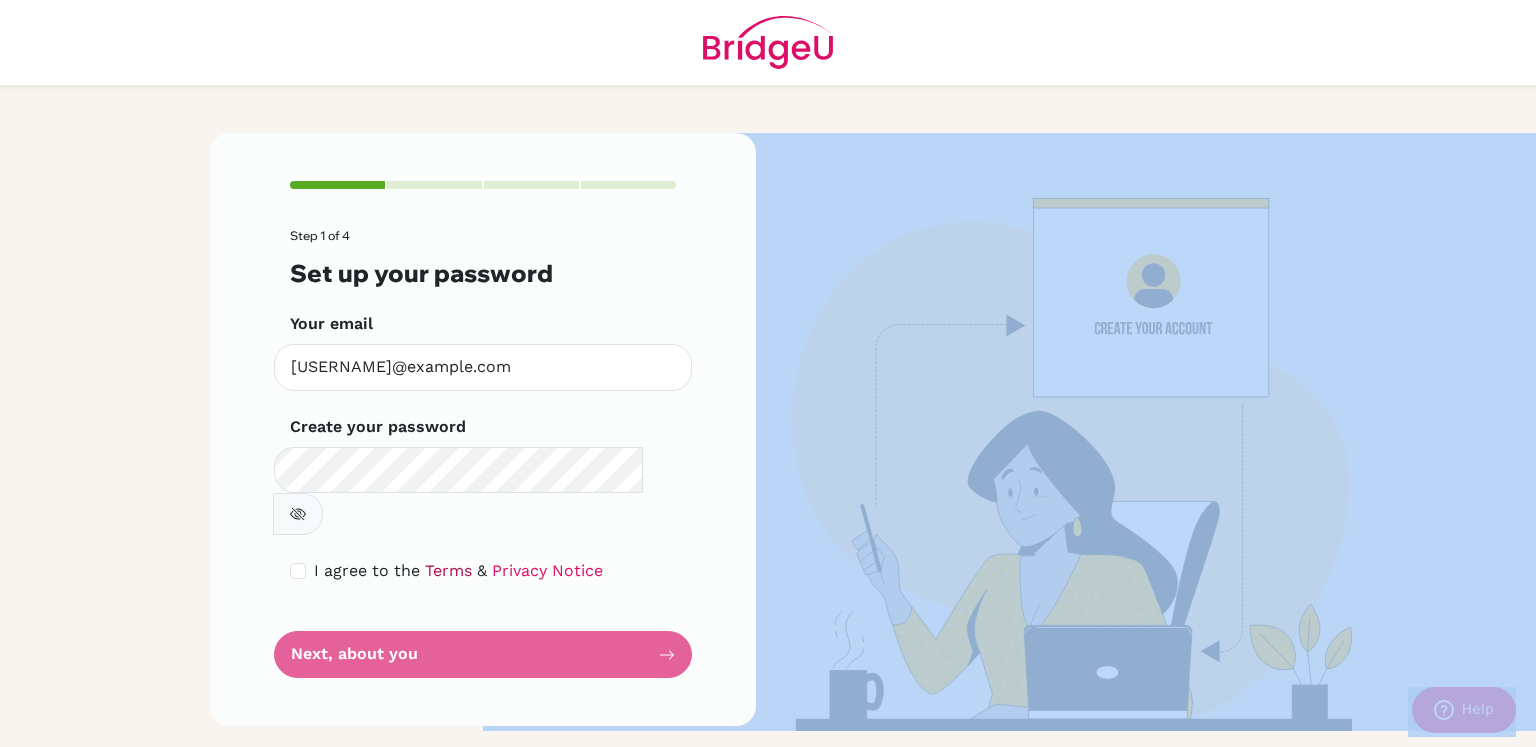 click on "Terms" at bounding box center [448, 570] 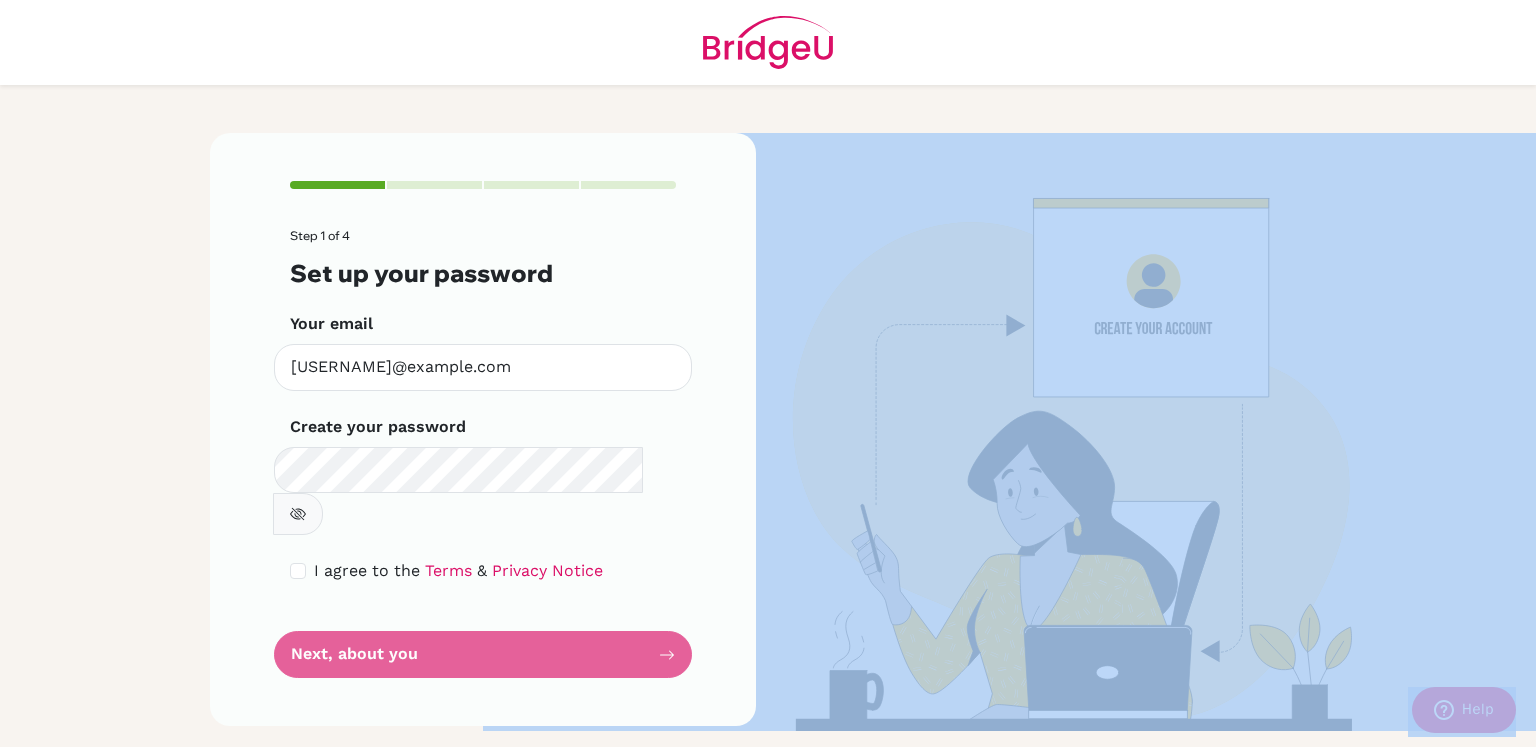 click at bounding box center (1053, 432) 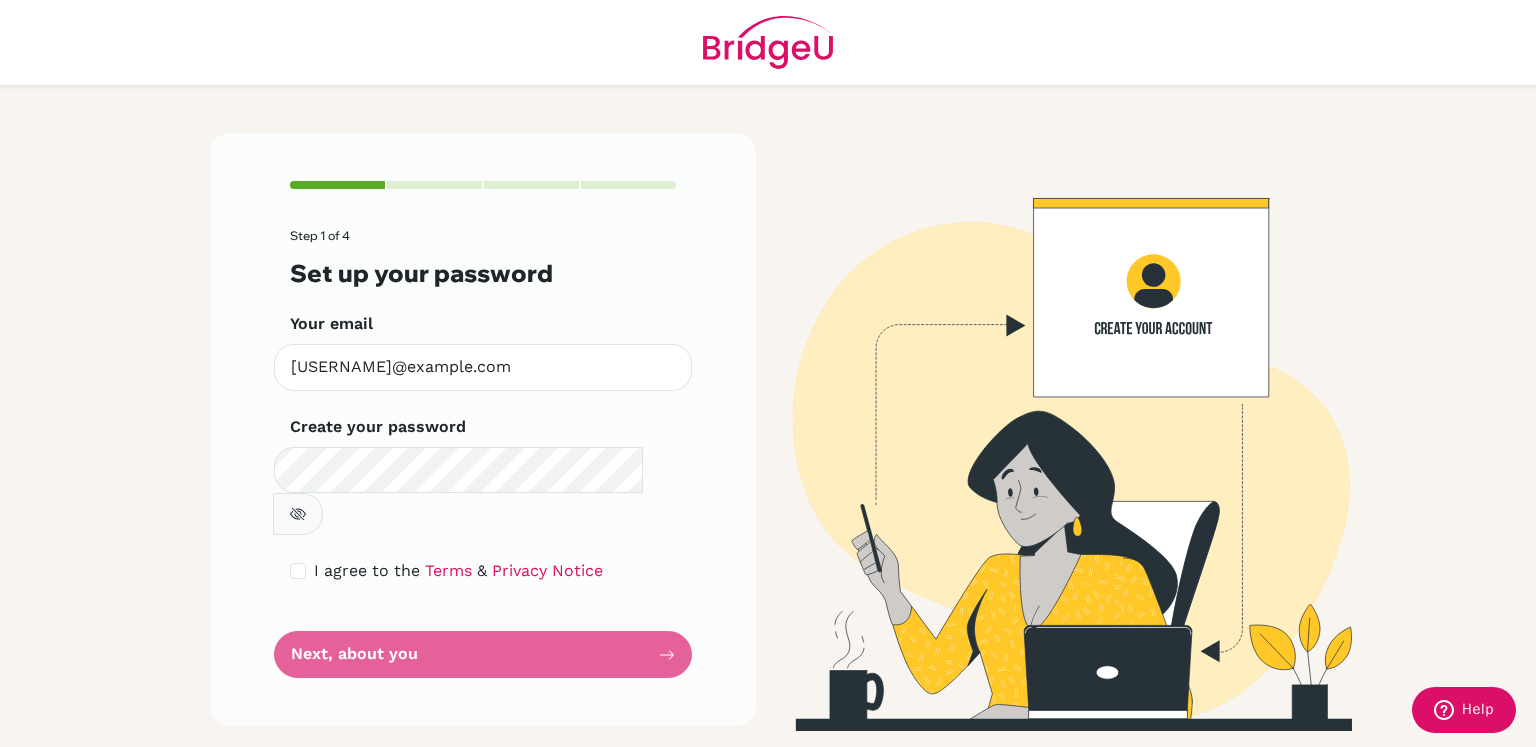 click on "Step 1 of 4
Set up your password
Your email
[EMAIL]
Invalid email
Create your password
Make sure it's at least 6 characters
I agree to the
Terms
&
Privacy Notice
Next, about you" at bounding box center (483, 453) 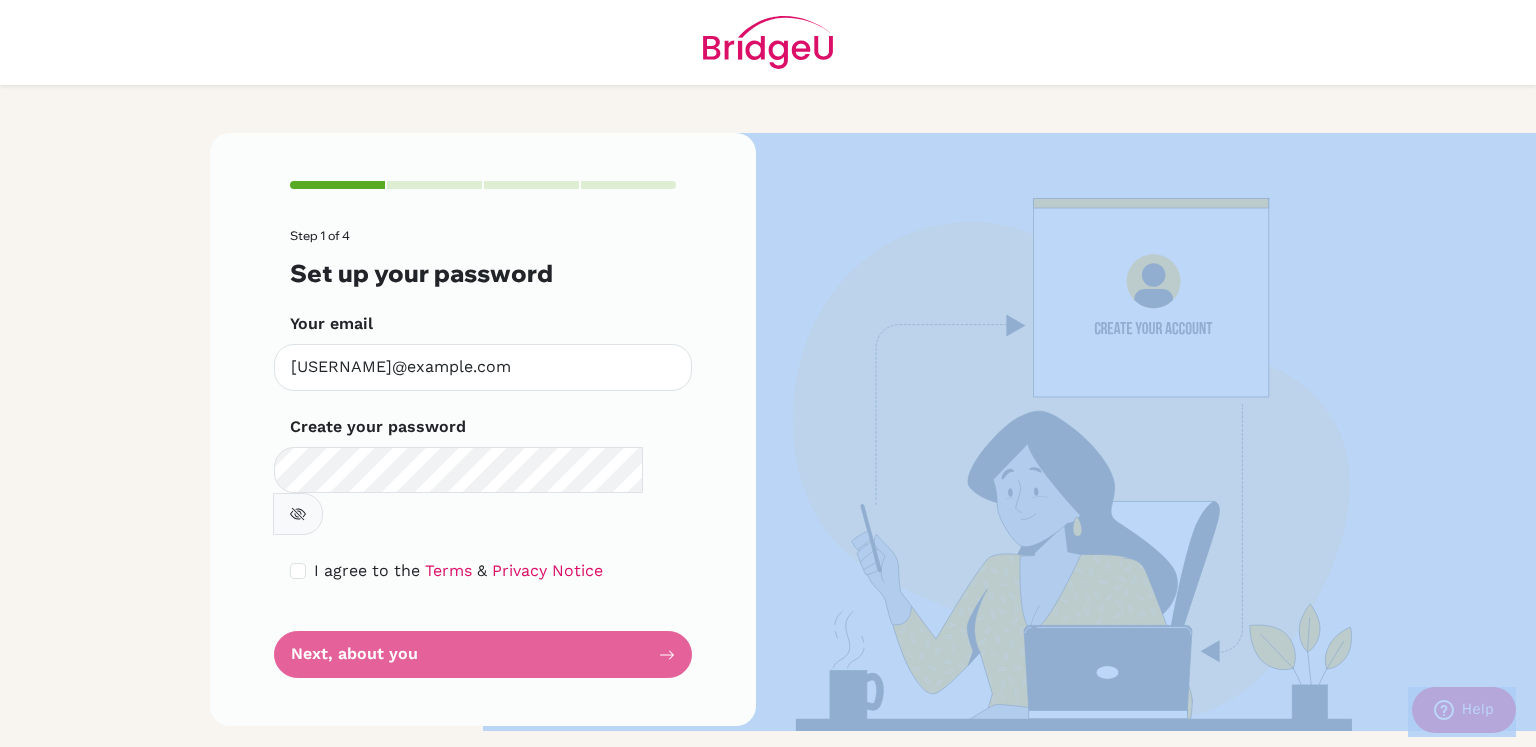 click on "Step 1 of 4
Set up your password
Your email
[EMAIL]
Invalid email
Create your password
Make sure it's at least 6 characters
I agree to the
Terms
&
Privacy Notice
Next, about you" at bounding box center [483, 453] 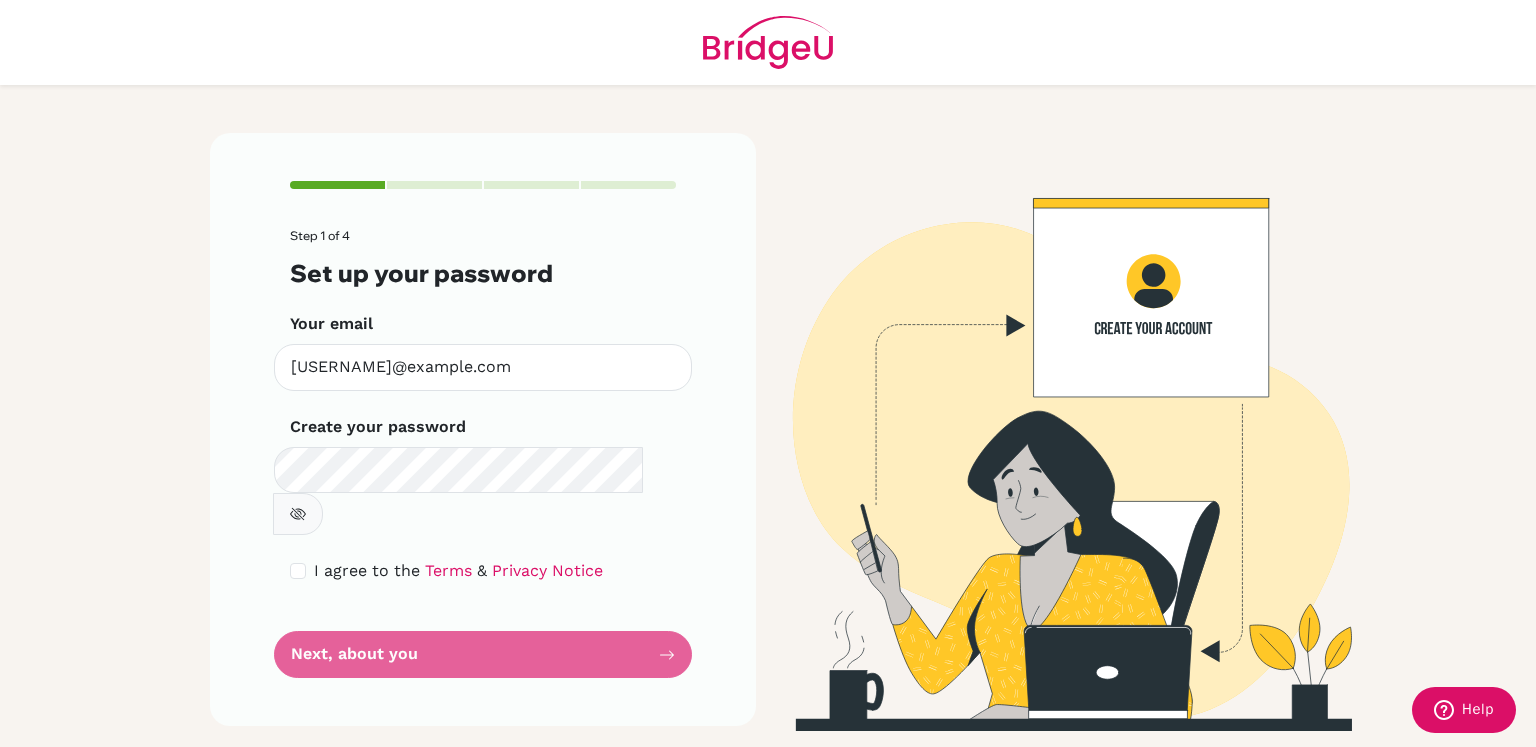 click on "Step 1 of 4
Set up your password
Your email
[EMAIL]
Invalid email
Create your password
Make sure it's at least 6 characters
I agree to the
Terms
&
Privacy Notice
Next, about you" at bounding box center [483, 453] 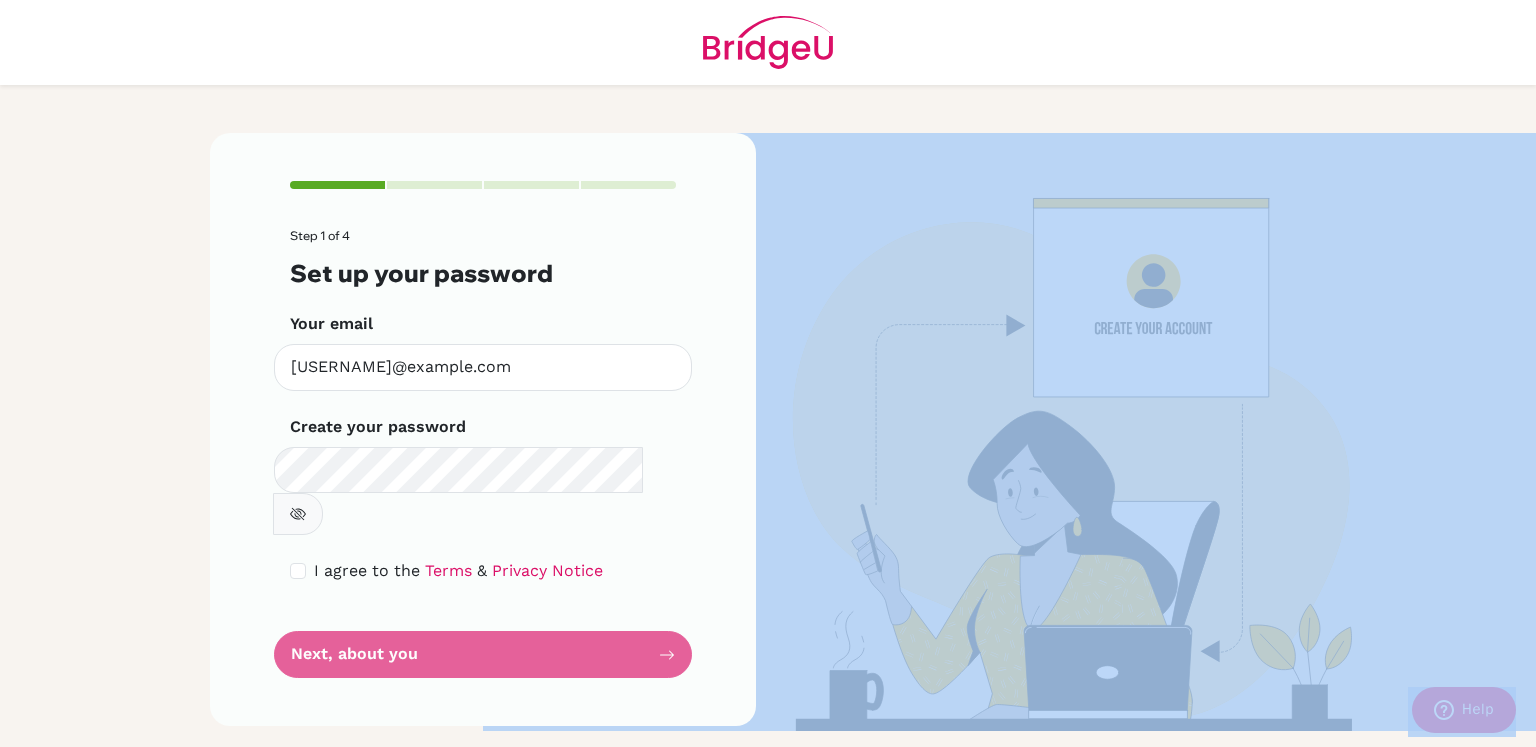 click on "Step 1 of 4
Set up your password
Your email
[EMAIL]
Invalid email
Create your password
Make sure it's at least 6 characters
I agree to the
Terms
&
Privacy Notice
Next, about you" at bounding box center [483, 453] 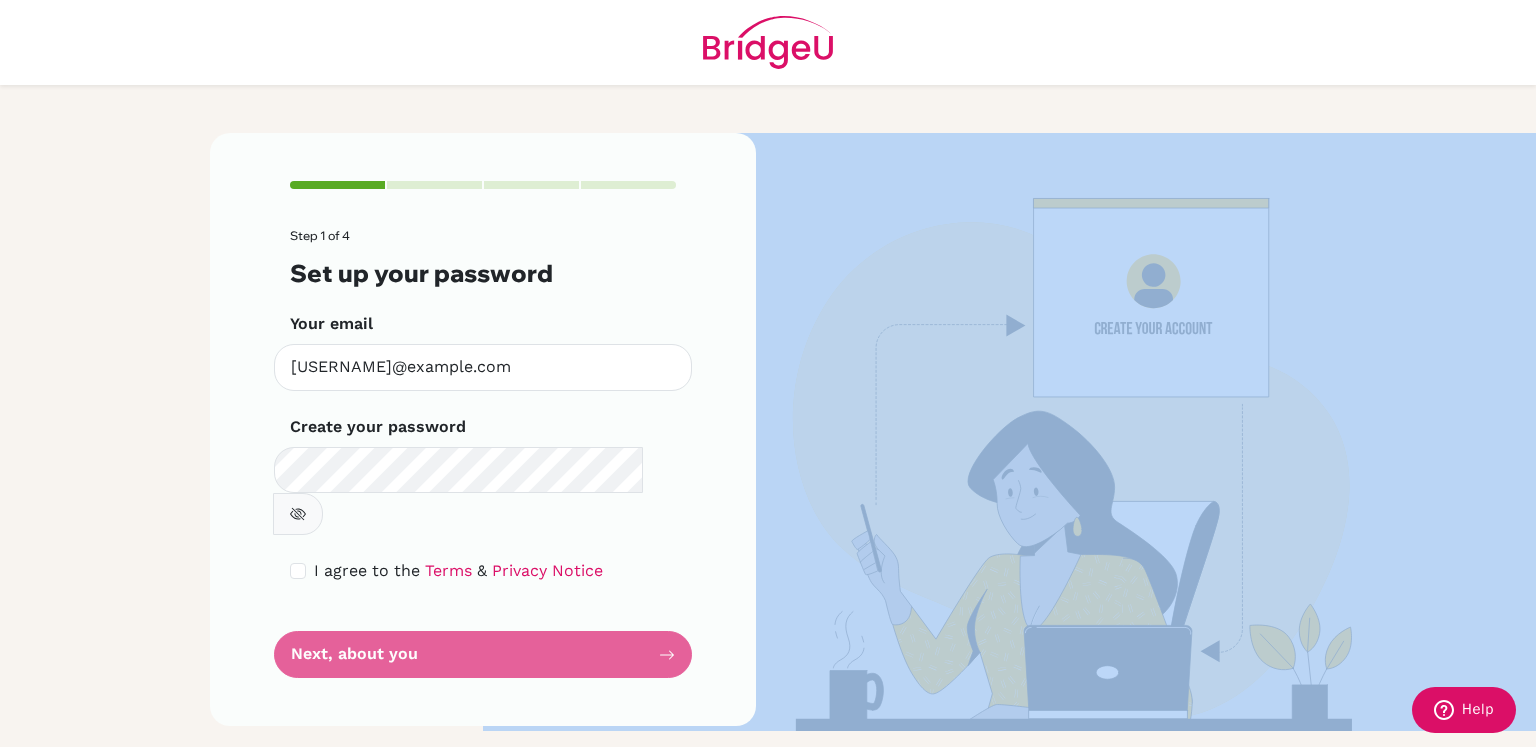 click on "Step 1 of 4
Set up your password
Your email
[EMAIL]
Invalid email
Create your password
Make sure it's at least 6 characters
I agree to the
Terms
&
Privacy Notice
Next, about you" at bounding box center [483, 453] 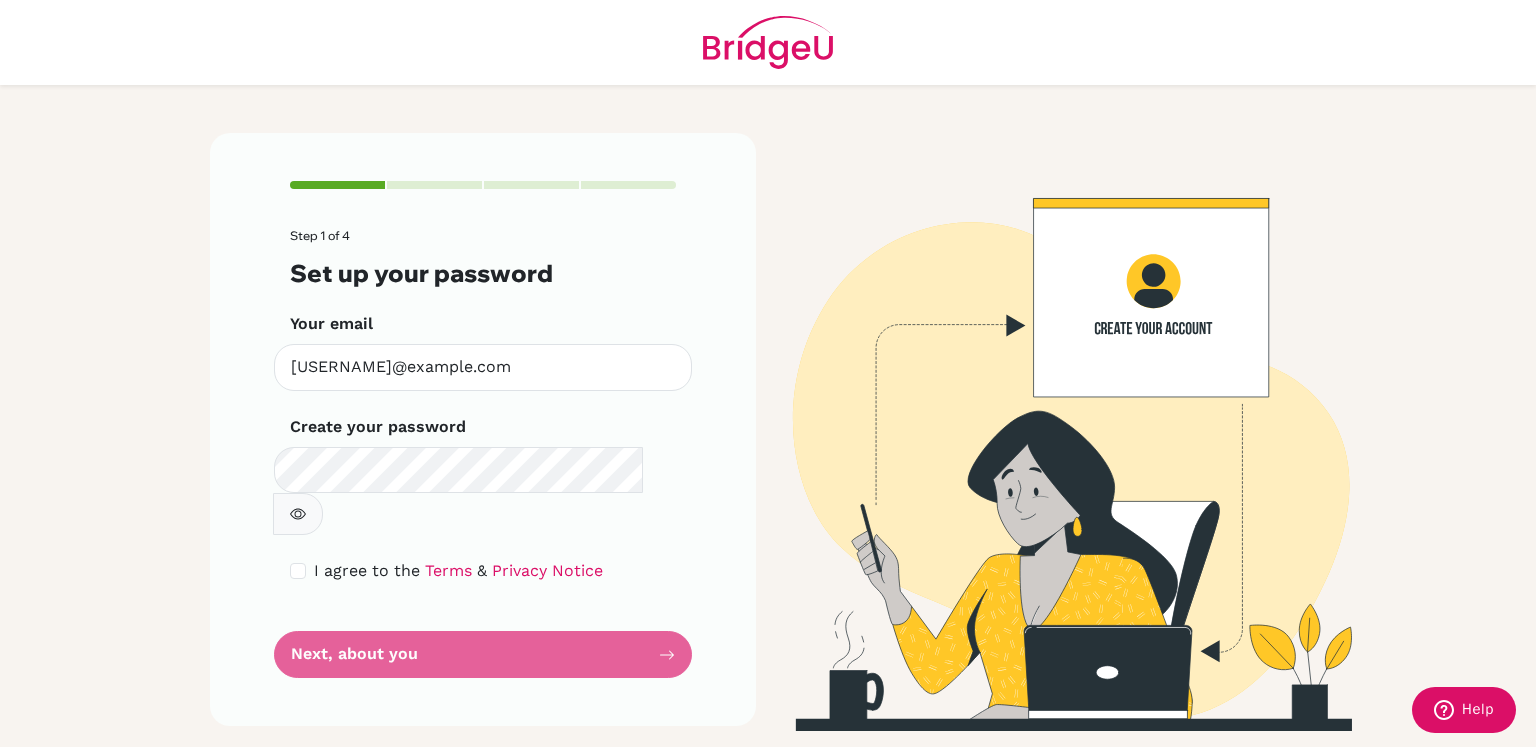 click on "Step 1 of 4
Set up your password
Your email
[EMAIL]
Invalid email
Create your password
Make sure it's at least 6 characters
I agree to the
Terms
&
Privacy Notice
Next, about you" at bounding box center [483, 453] 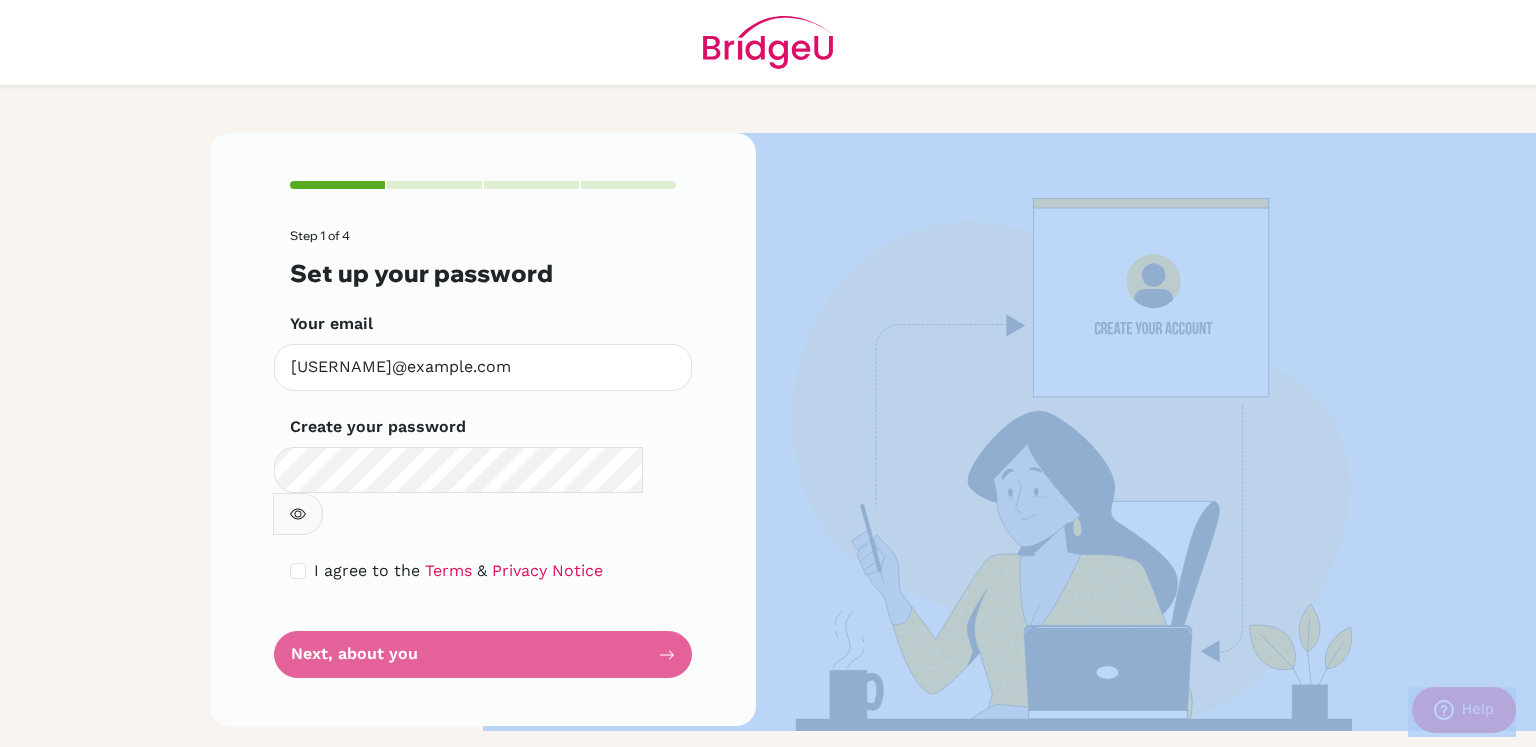 click on "Step 1 of 4
Set up your password
Your email
[EMAIL]
Invalid email
Create your password
Make sure it's at least 6 characters
I agree to the
Terms
&
Privacy Notice
Next, about you" at bounding box center (483, 453) 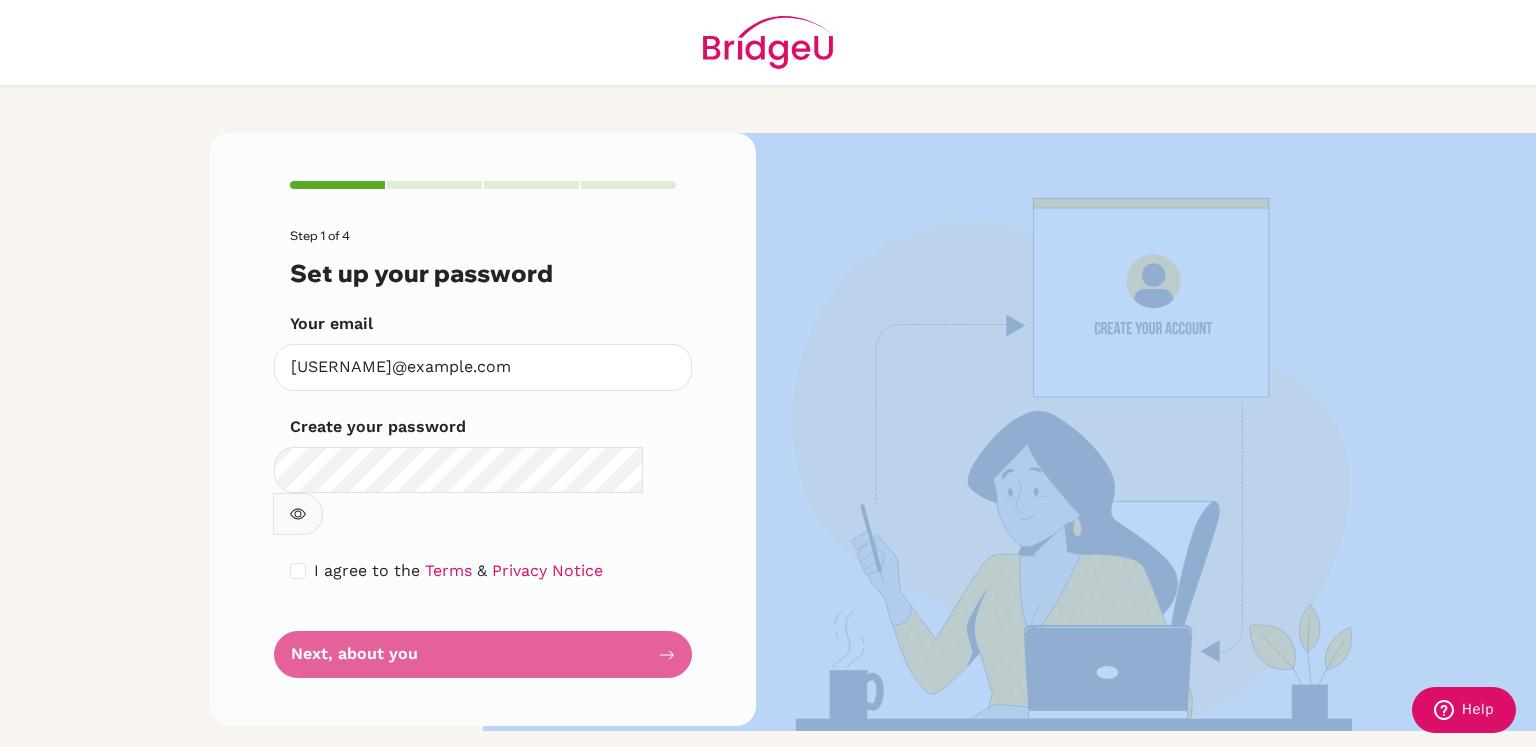 click on "Step 1 of 4
Set up your password
Your email
[EMAIL]
Invalid email
Create your password
Make sure it's at least 6 characters
I agree to the
Terms
&
Privacy Notice
Next, about you" at bounding box center (483, 453) 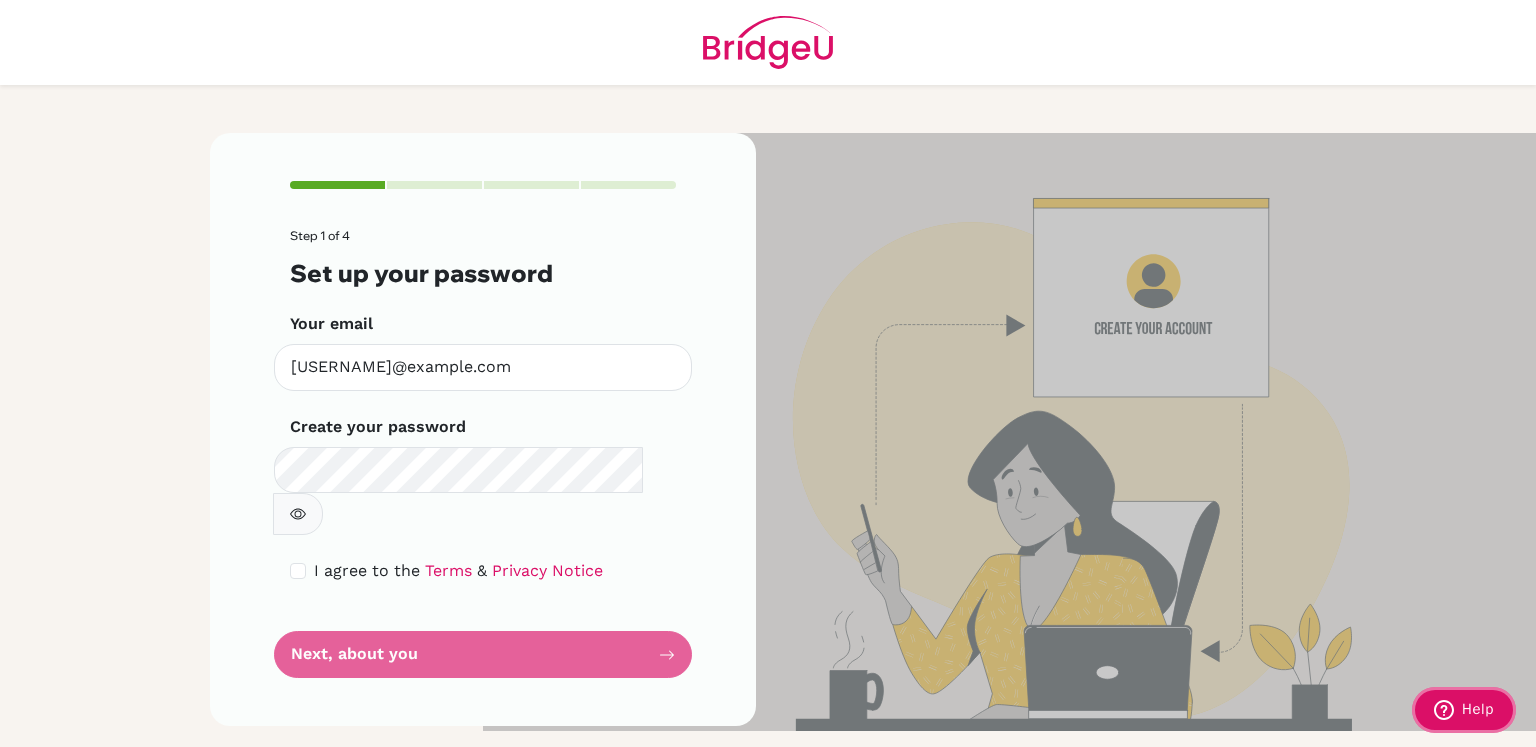 click on "Help" at bounding box center [1464, 710] 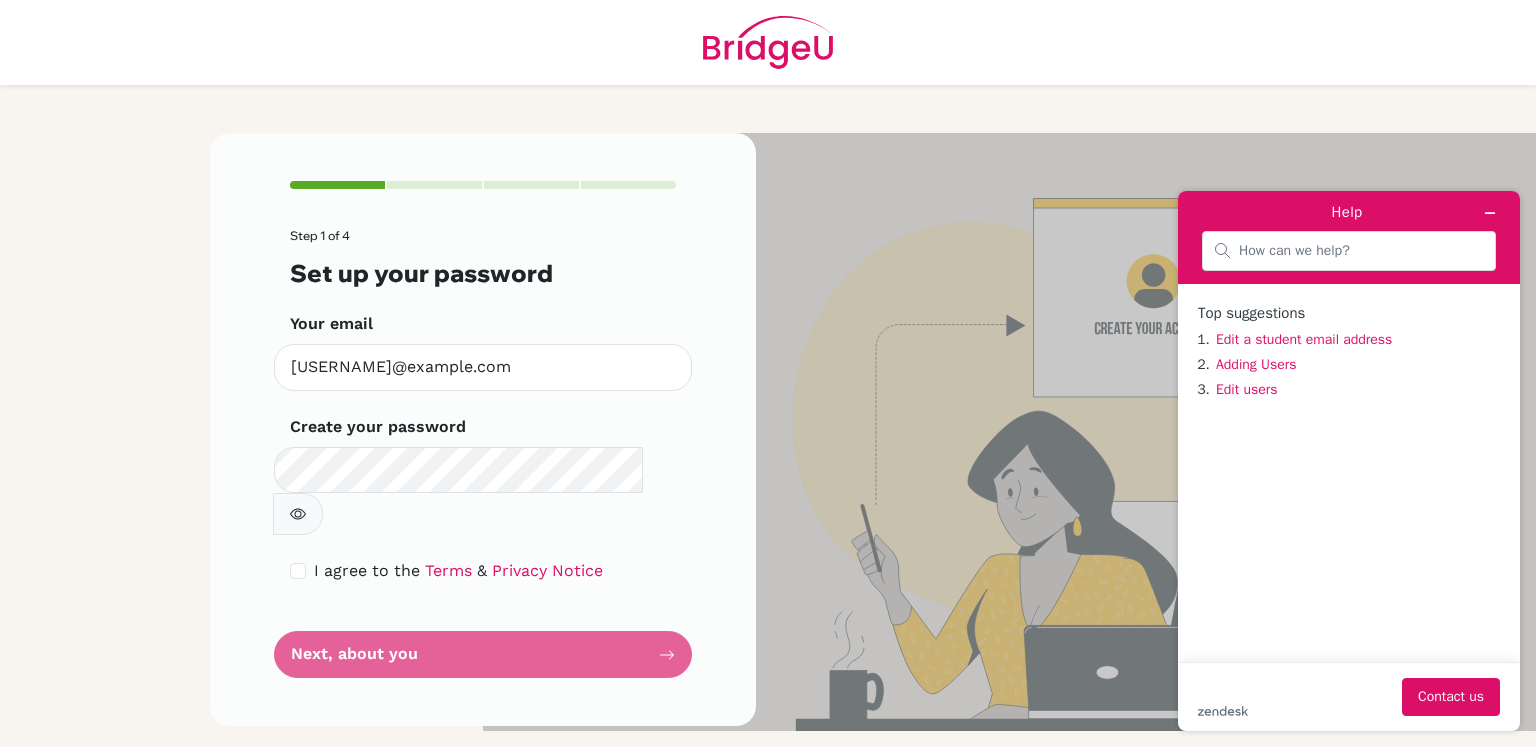 scroll, scrollTop: 0, scrollLeft: 0, axis: both 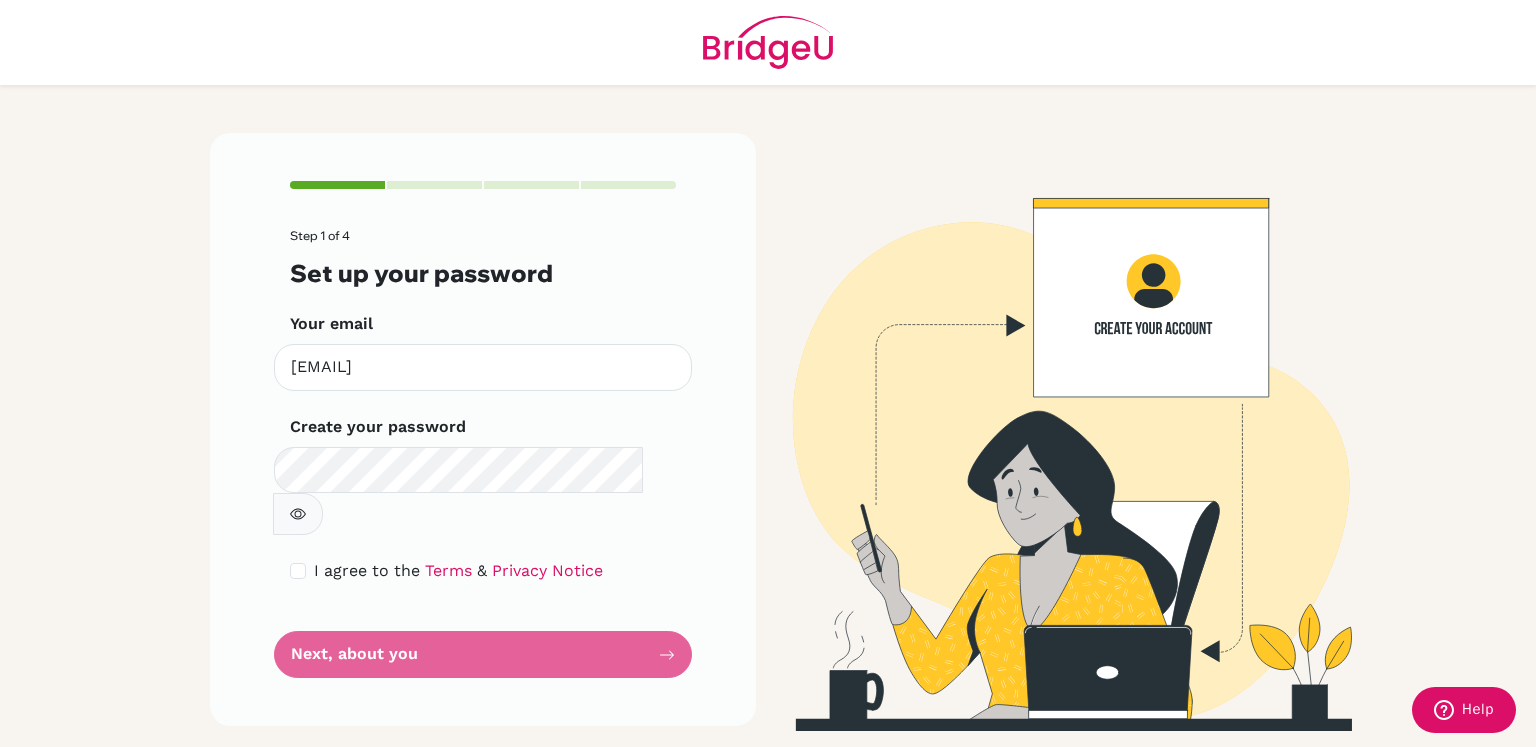 click on "Step 1 of 4
Set up your password
Your email
[EMAIL]
Invalid email
Create your password
Make sure it's at least 6 characters
I agree to the
Terms
&
Privacy Notice
Next, about you" at bounding box center (483, 453) 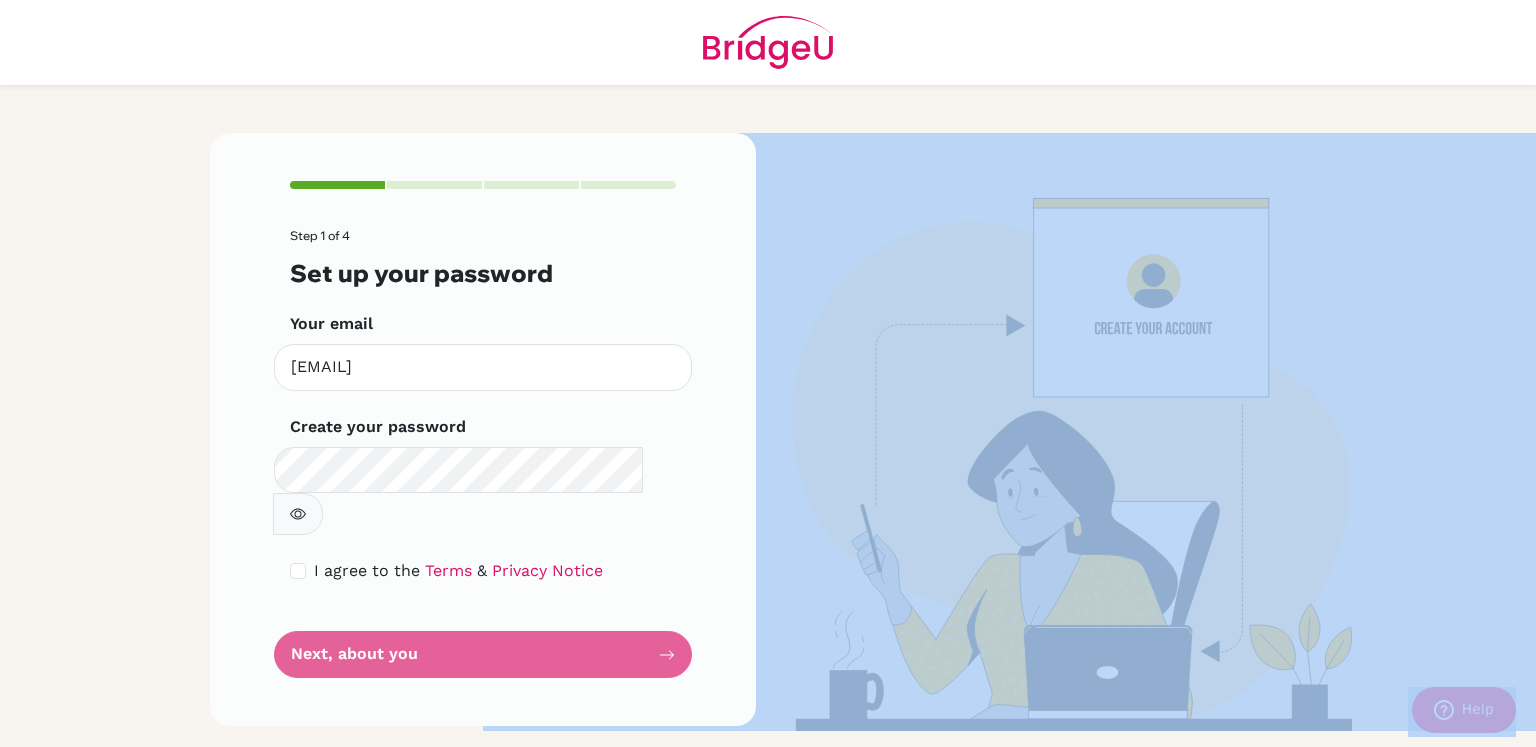 click on "Step 1 of 4
Set up your password
Your email
[EMAIL]
Invalid email
Create your password
Make sure it's at least 6 characters
I agree to the
Terms
&
Privacy Notice
Next, about you" at bounding box center (483, 453) 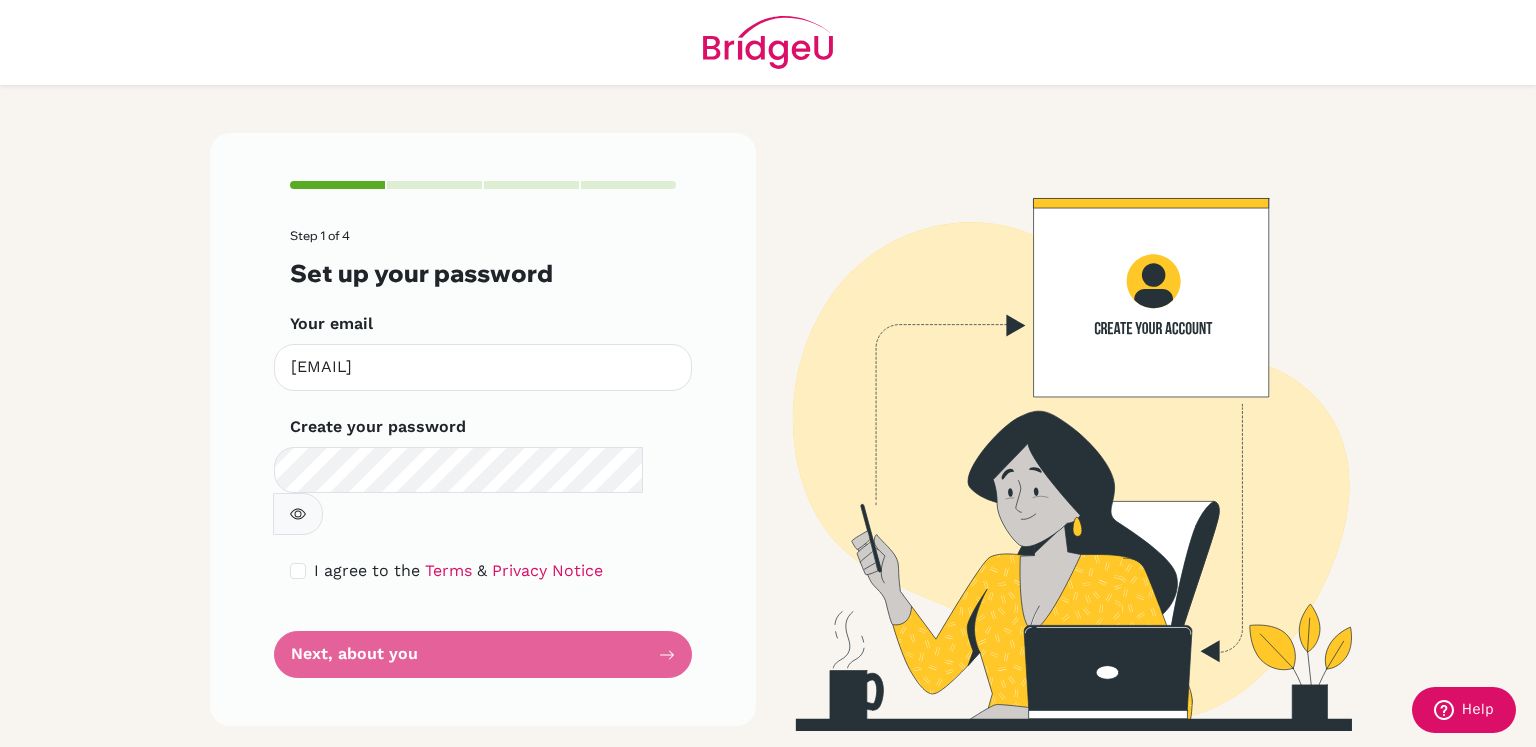 click on "Step 1 of 4
Set up your password
Your email
[EMAIL]
Invalid email
Create your password
Make sure it's at least 6 characters
I agree to the
Terms
&
Privacy Notice
Next, about you" at bounding box center (483, 453) 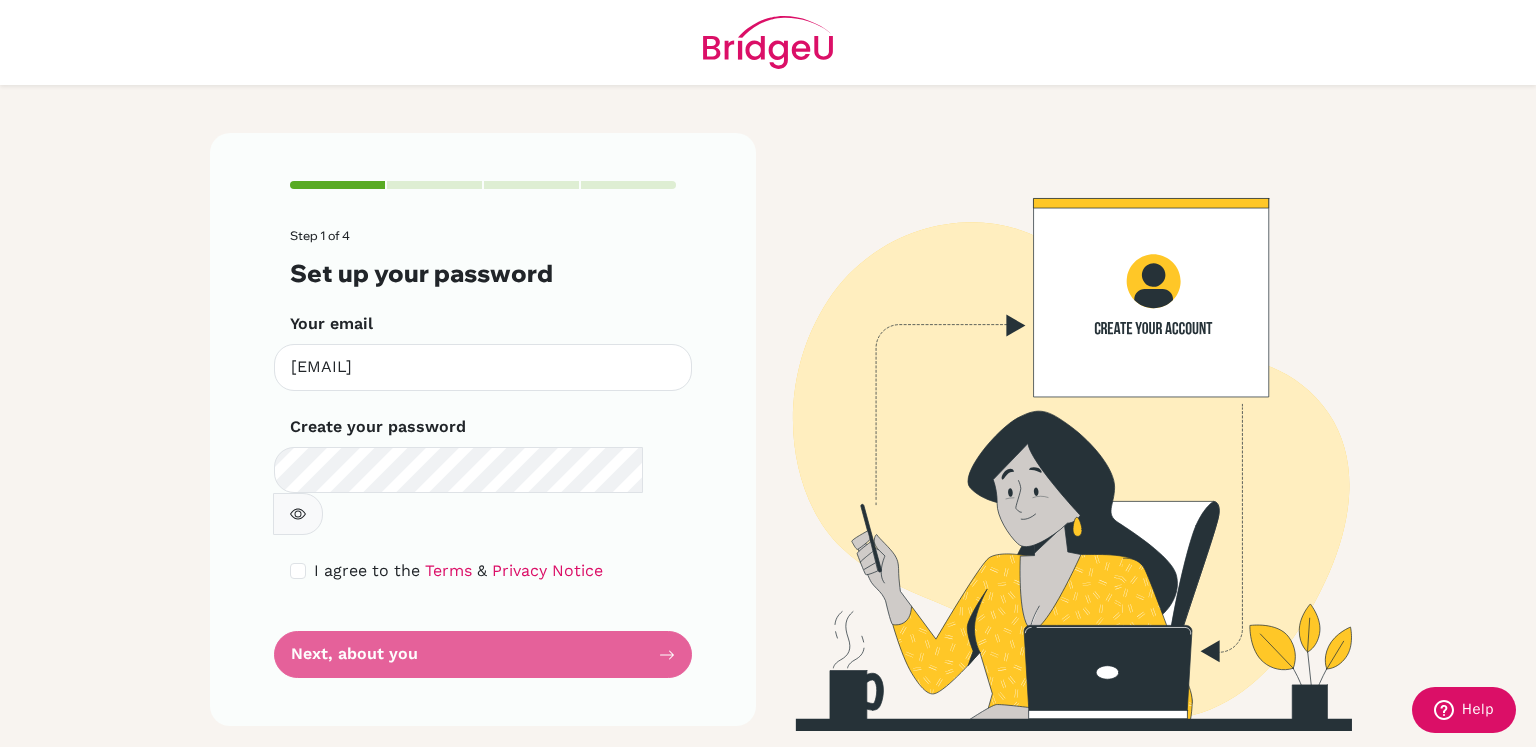 click at bounding box center (1053, 432) 